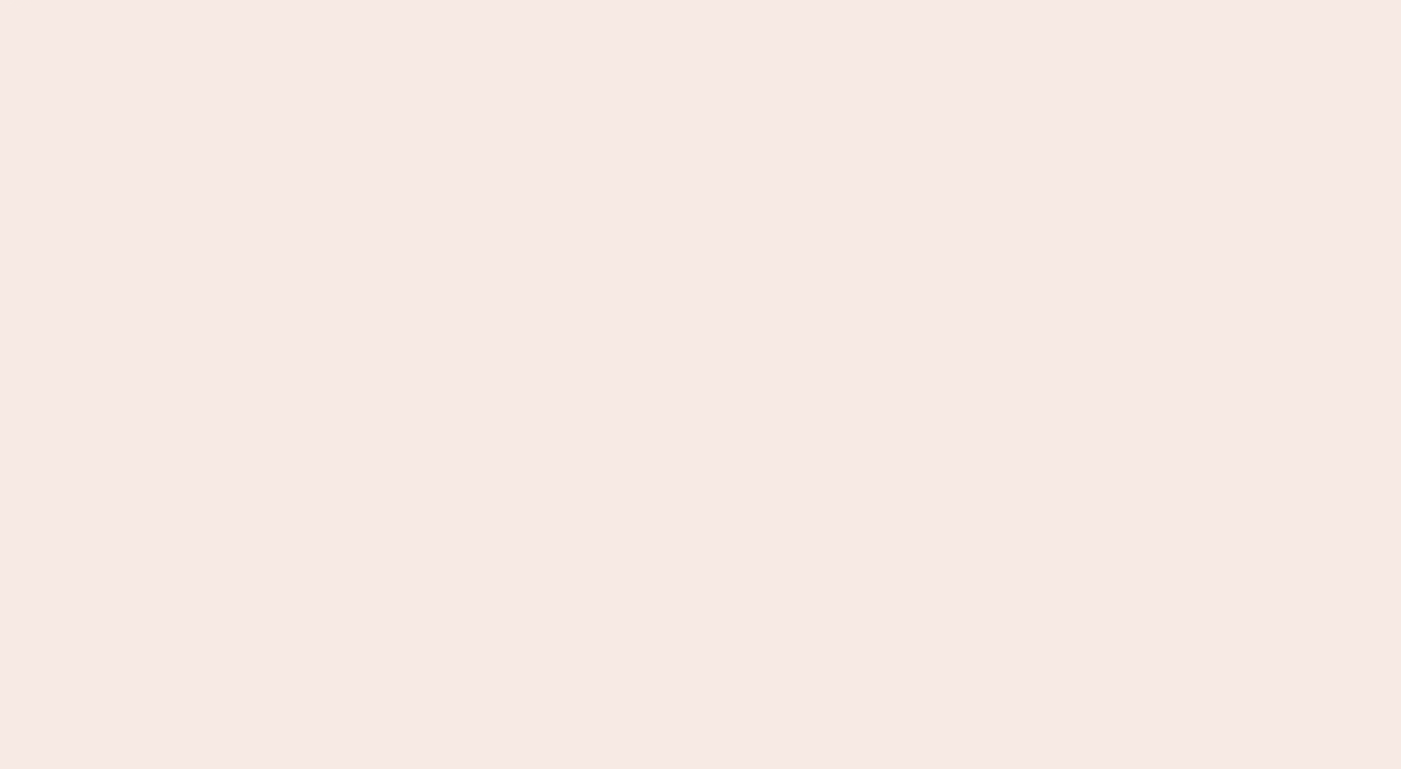 scroll, scrollTop: 0, scrollLeft: 0, axis: both 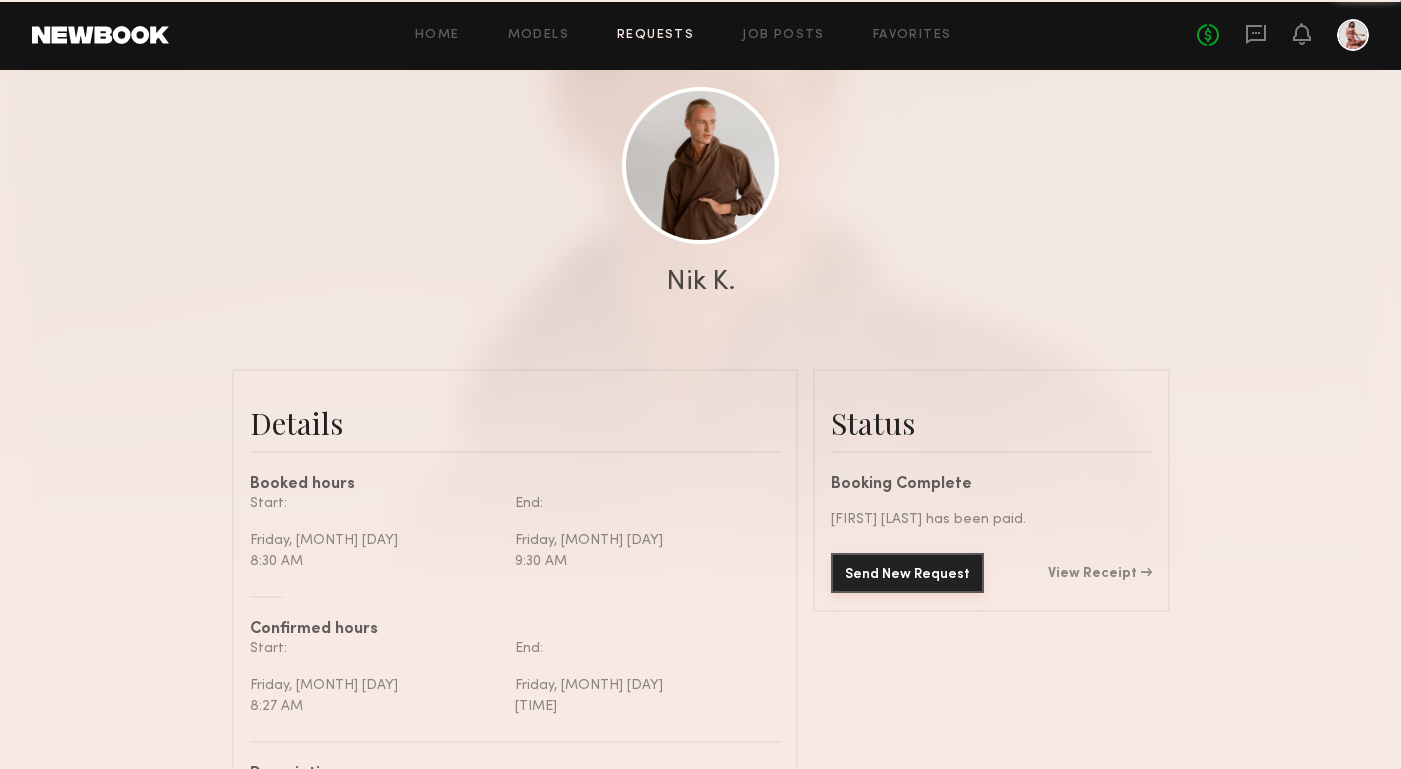 click on "Send New Request" 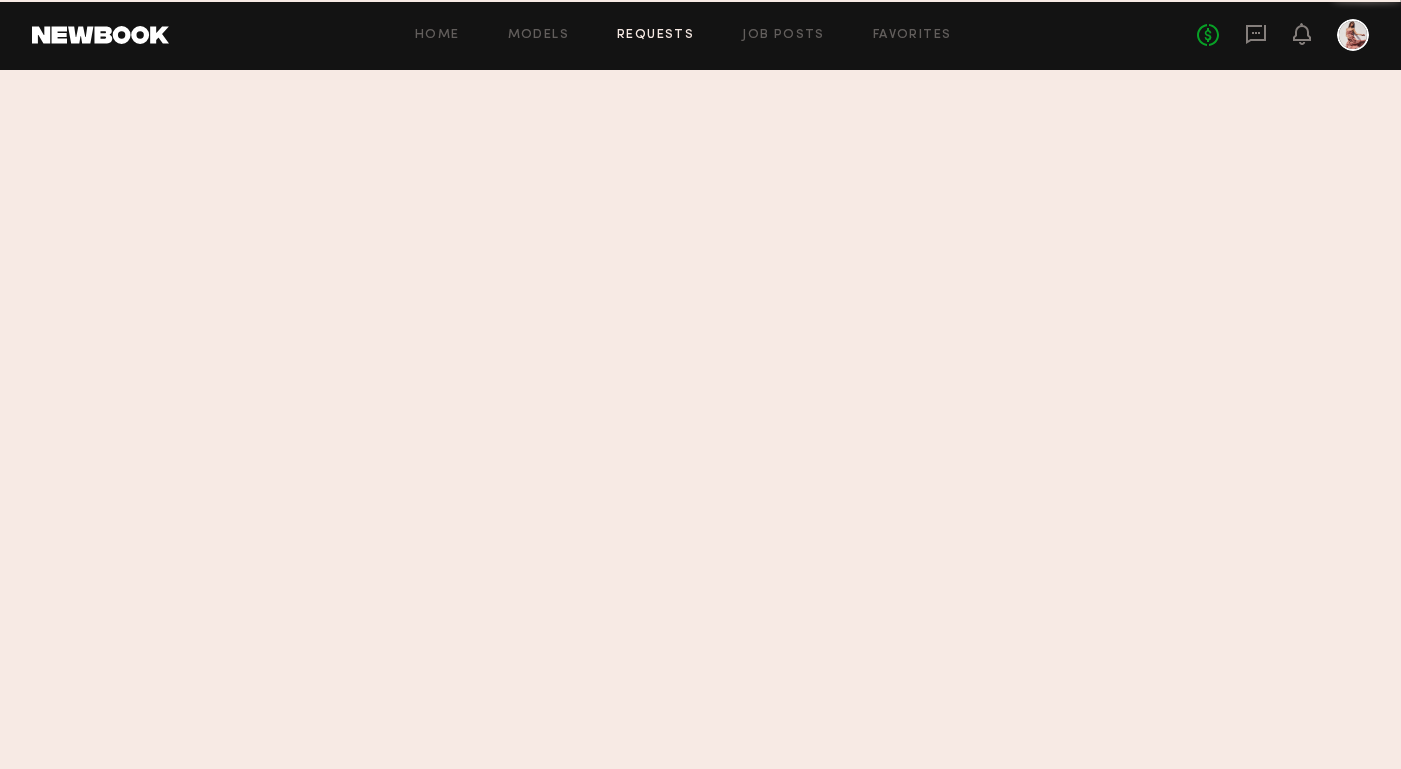 scroll, scrollTop: 0, scrollLeft: 0, axis: both 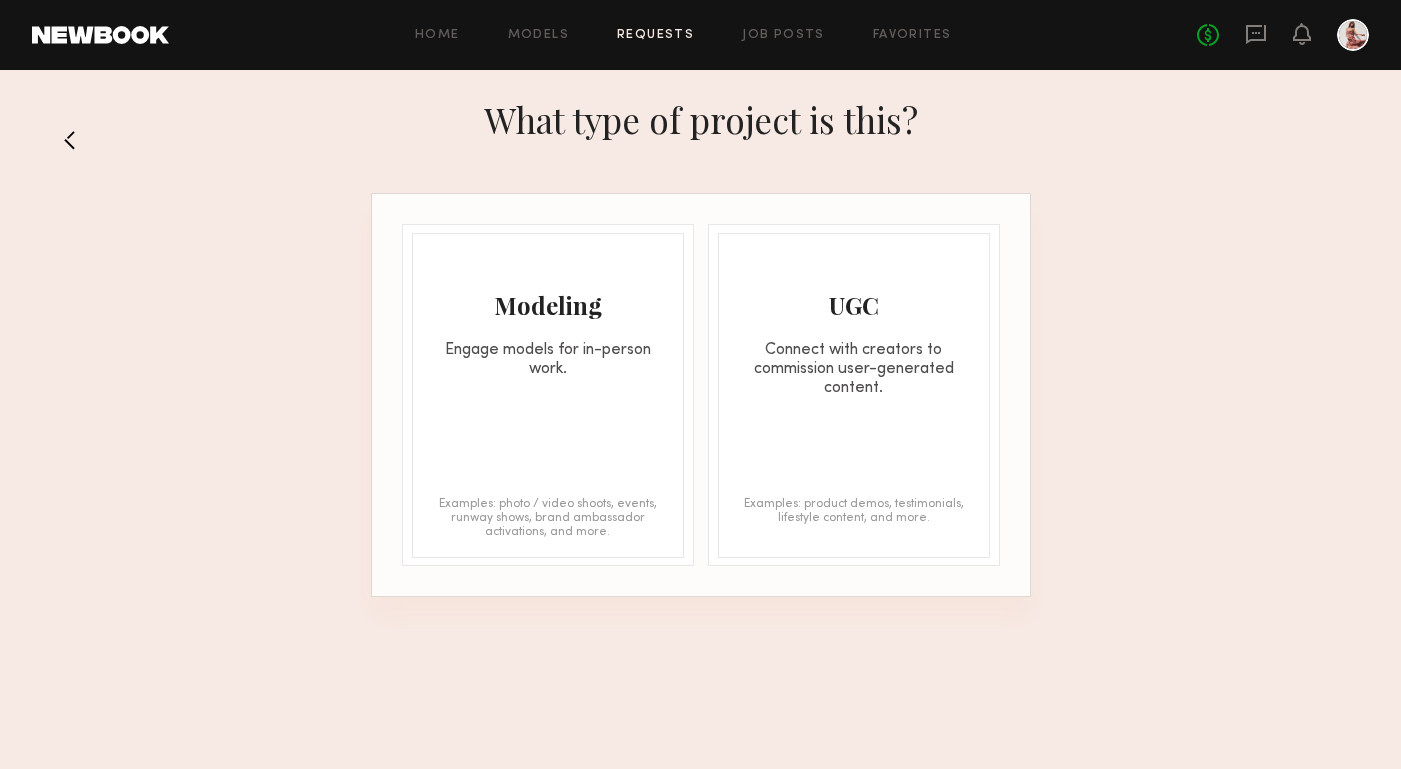 click on "Modeling Engage models for in-person work. Examples: photo / video shoots, events, runway shows, brand ambassador activations, and more." 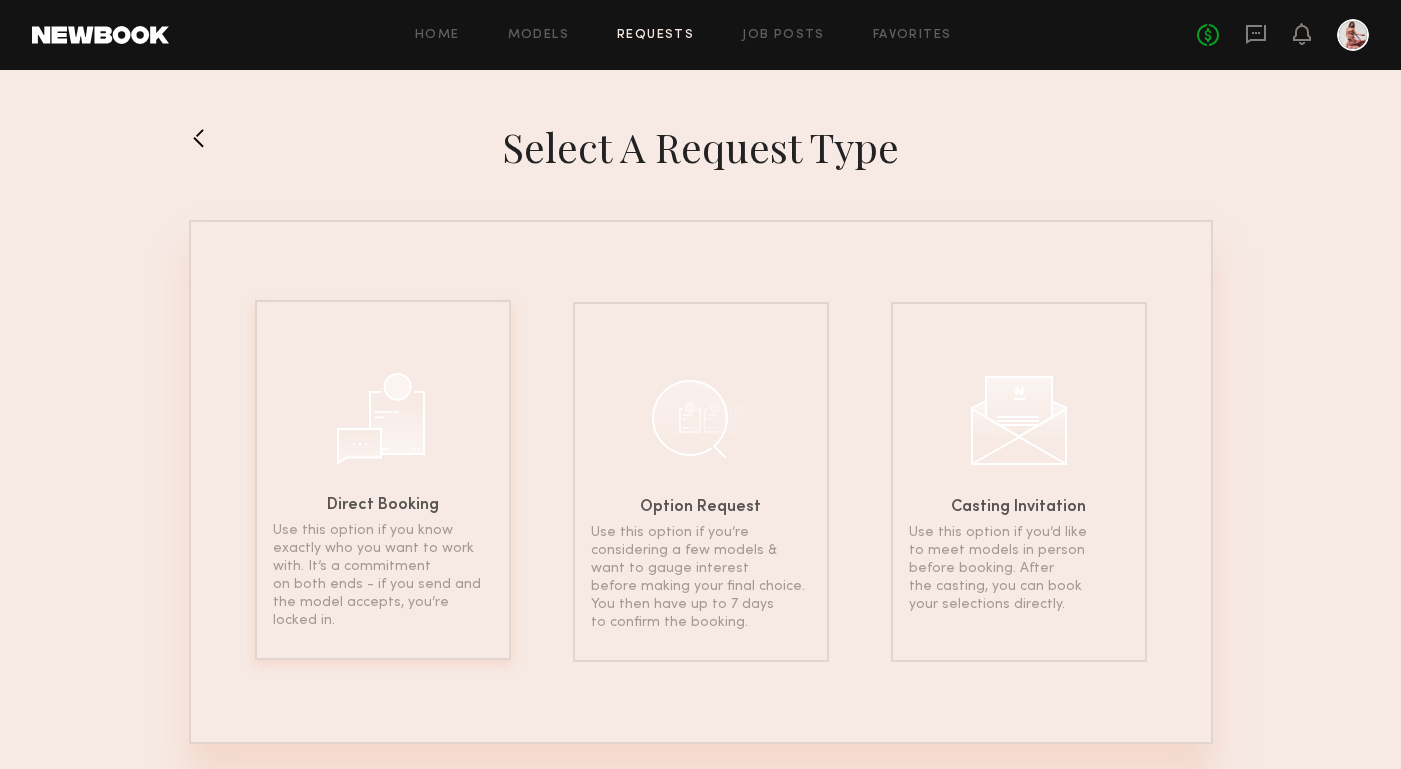 click on "Direct Booking Use this option if you know exactly who you want to work with. It’s a commitment on both ends - if you send and the model accepts, you’re locked in." 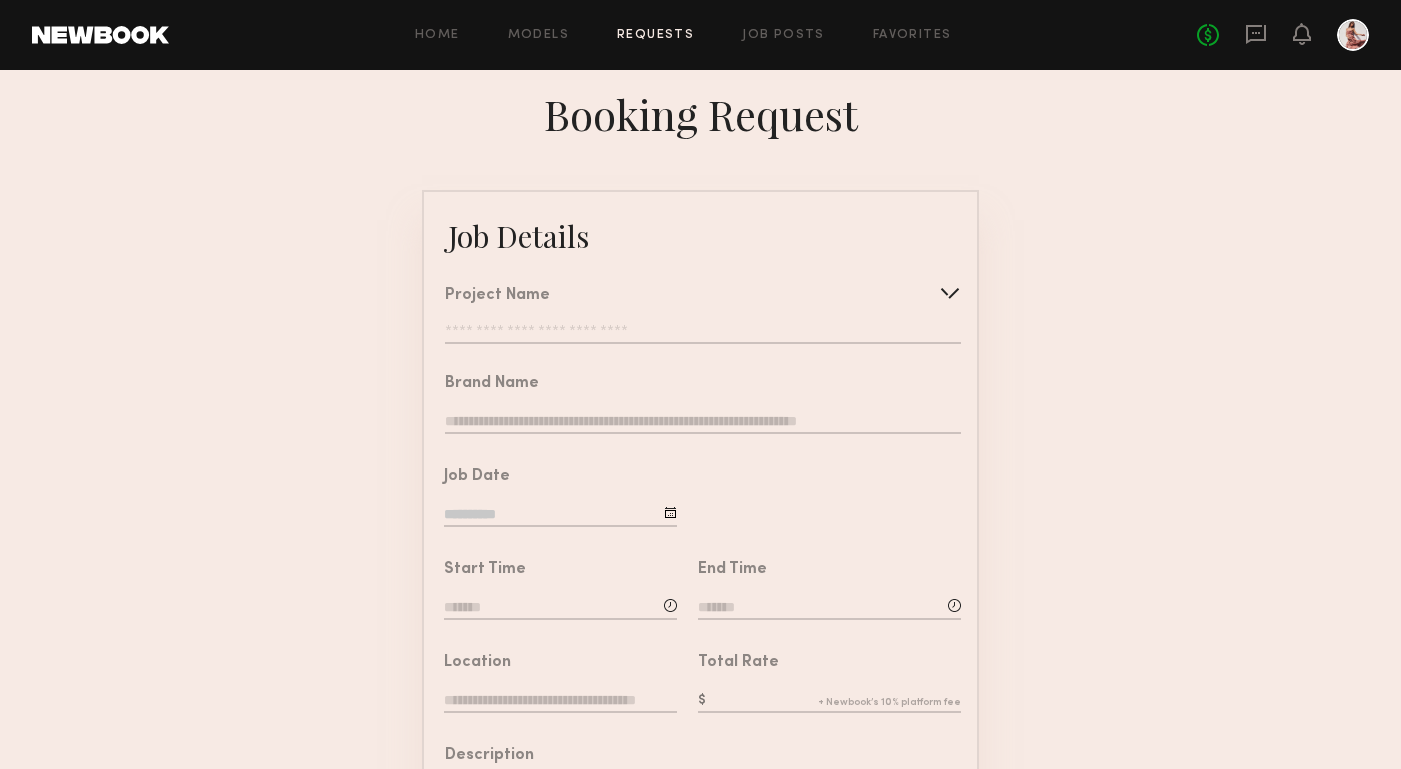 click 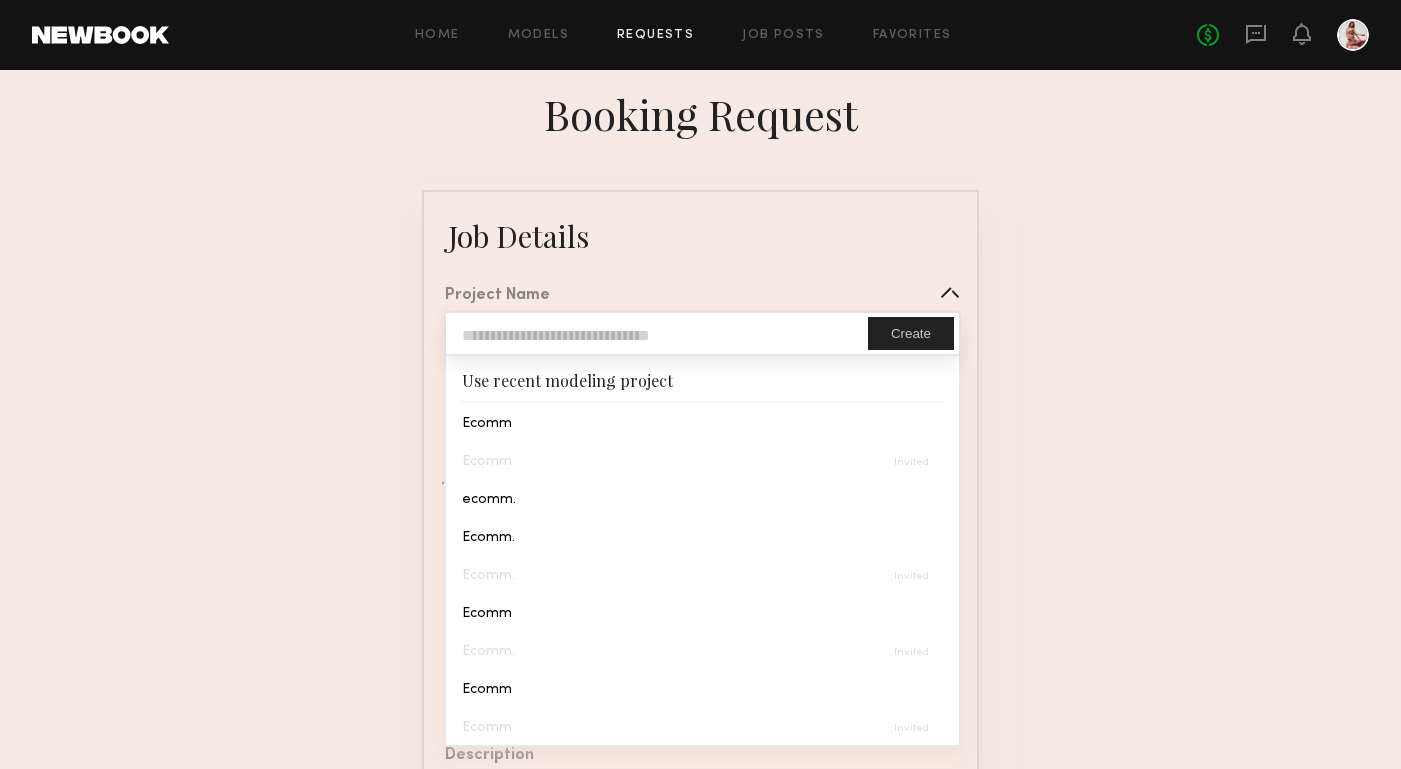 click 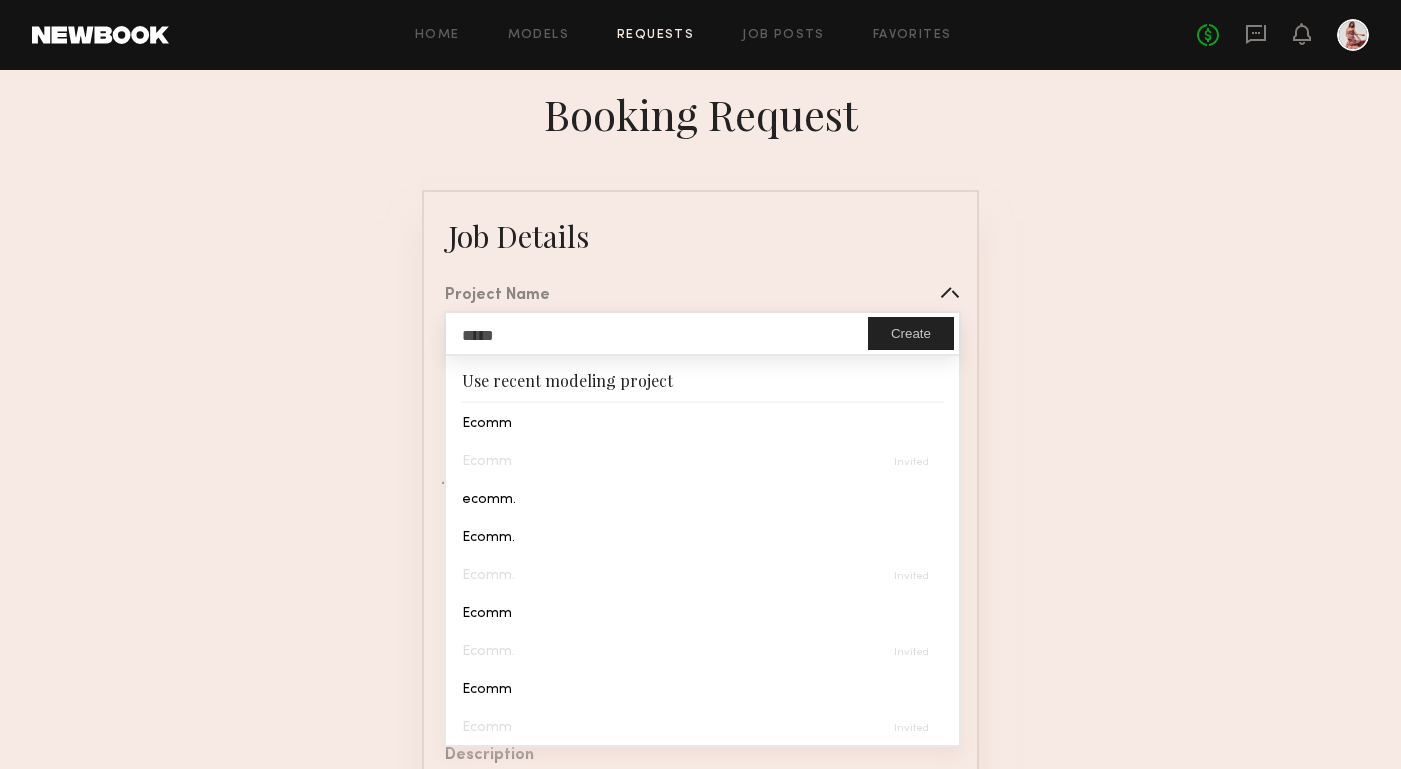 type on "*****" 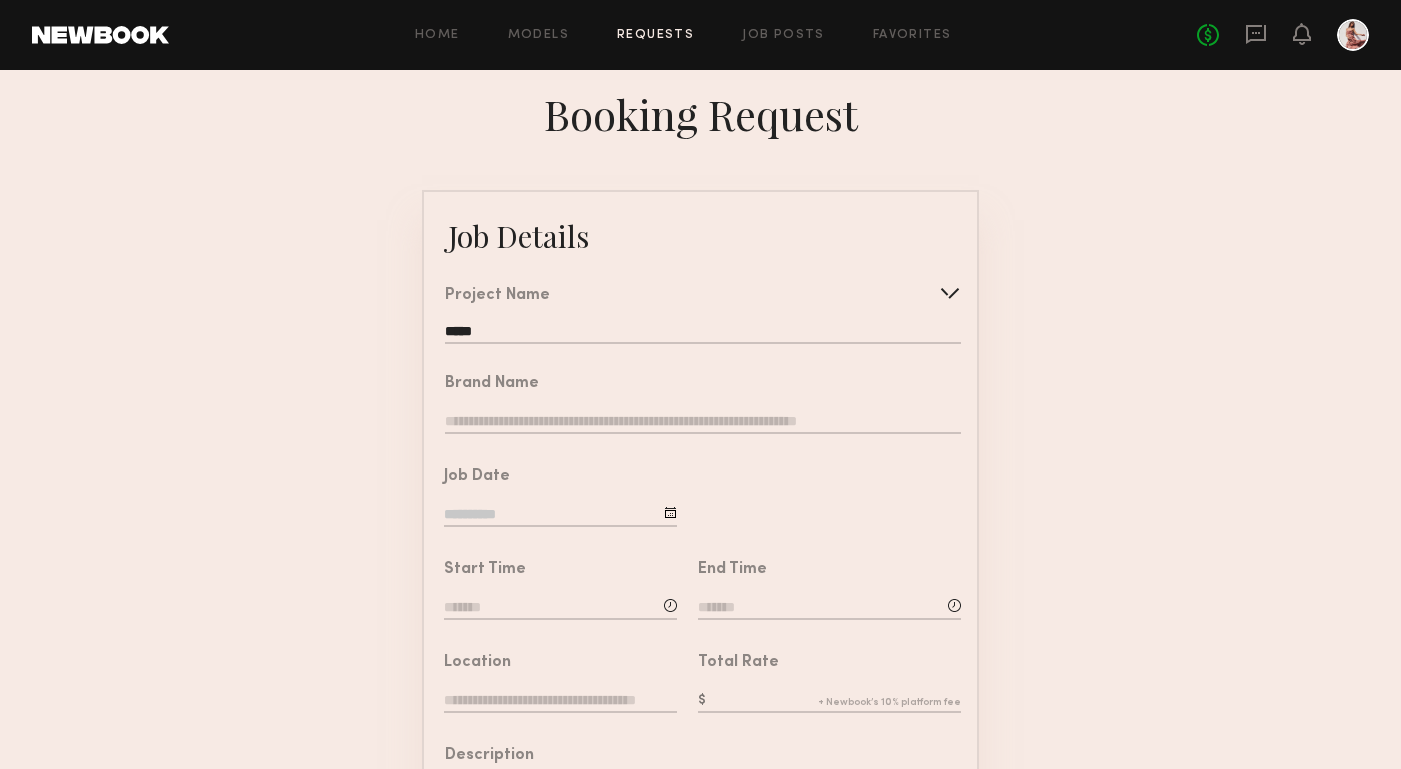 click 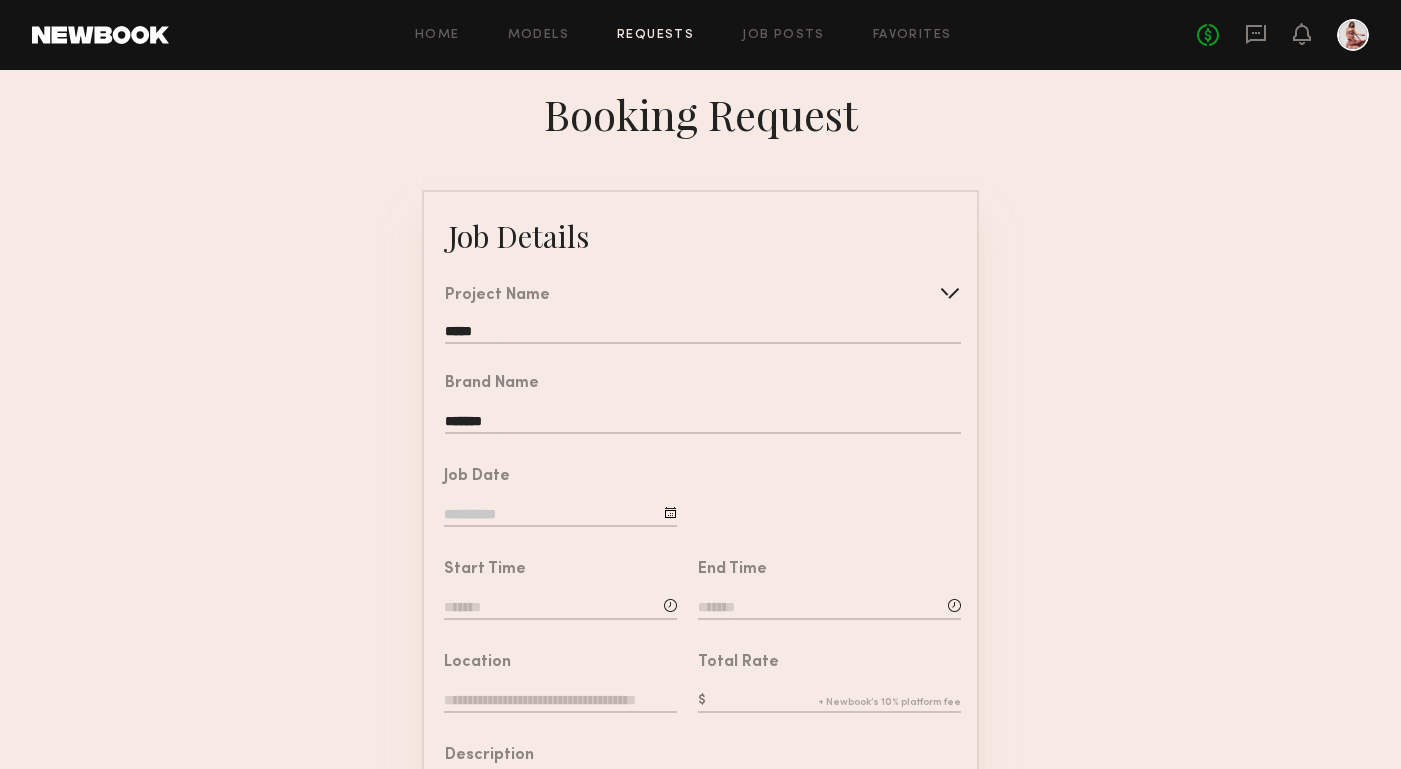 type on "*******" 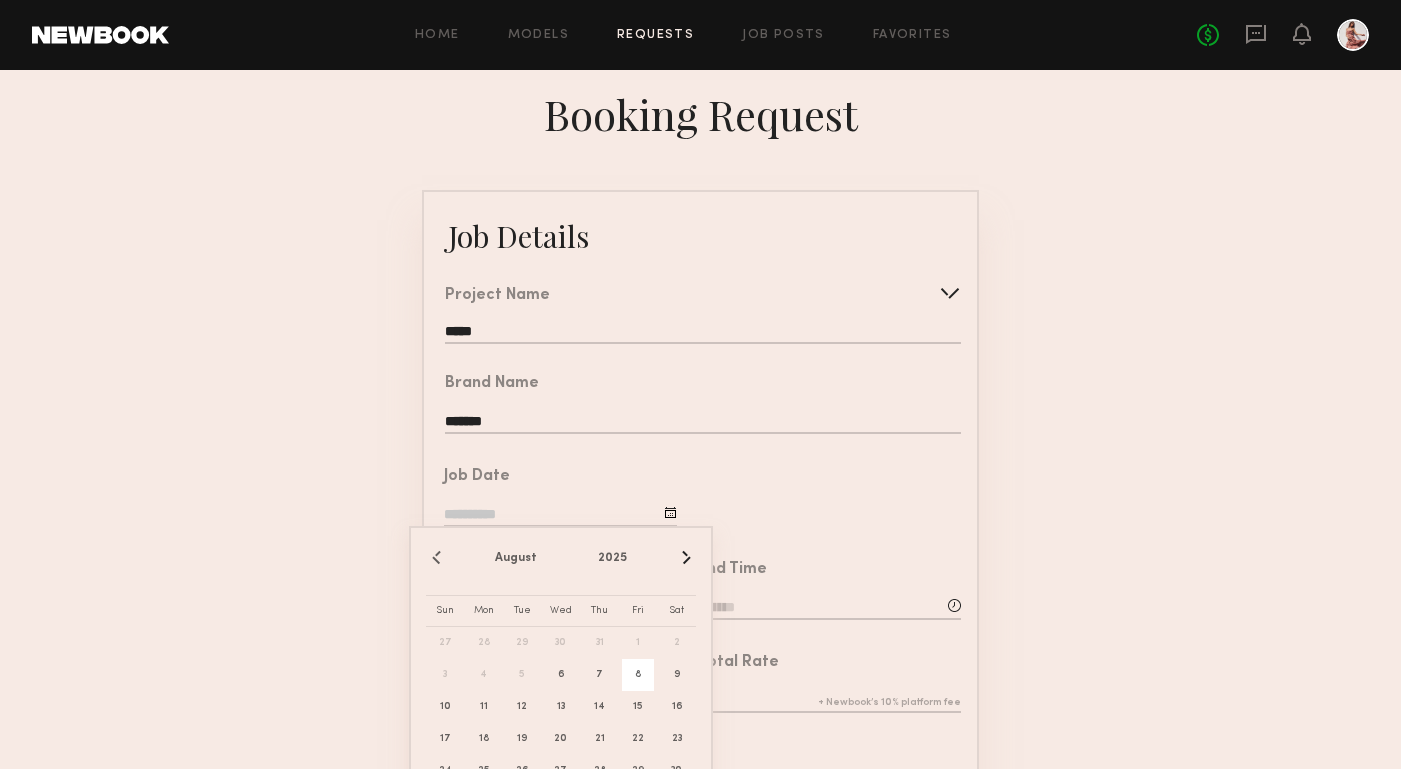 click on "8" 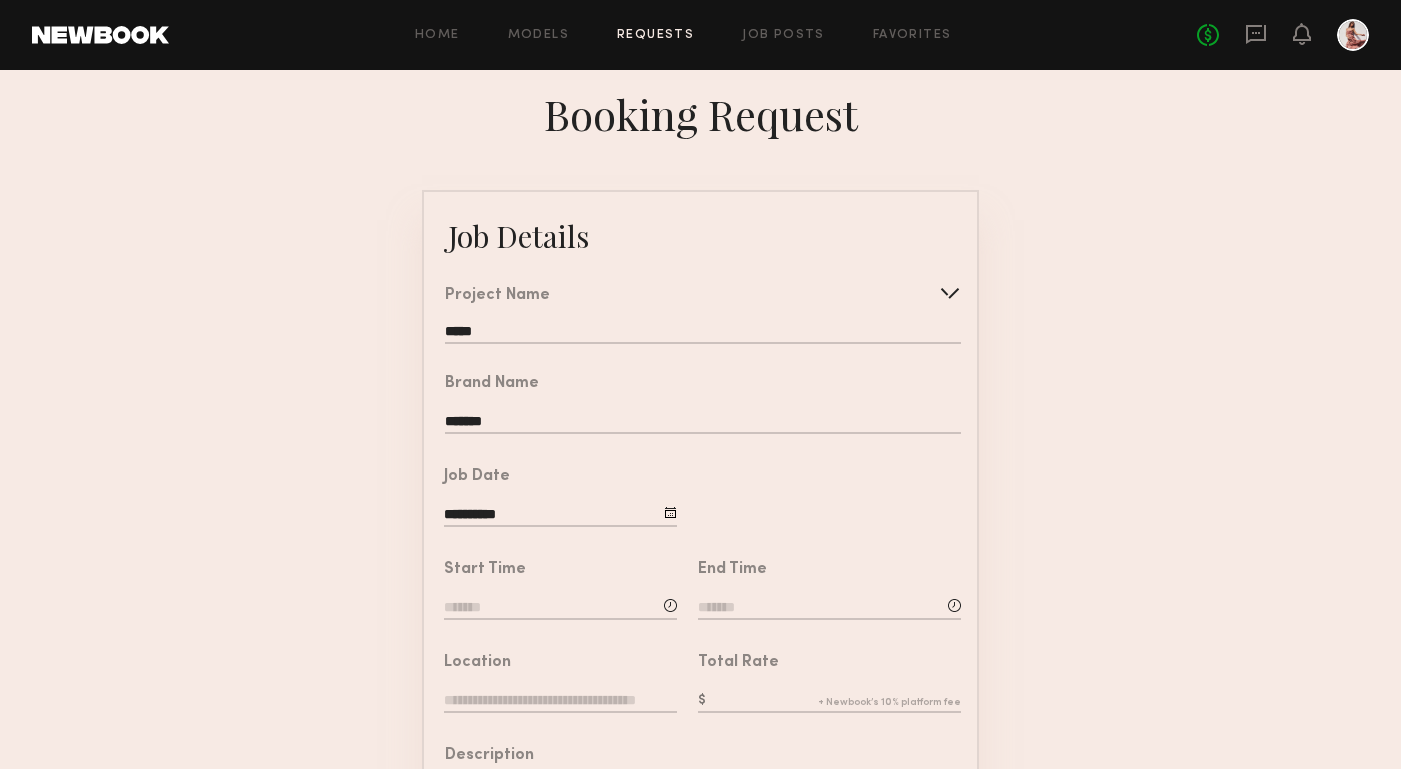 click 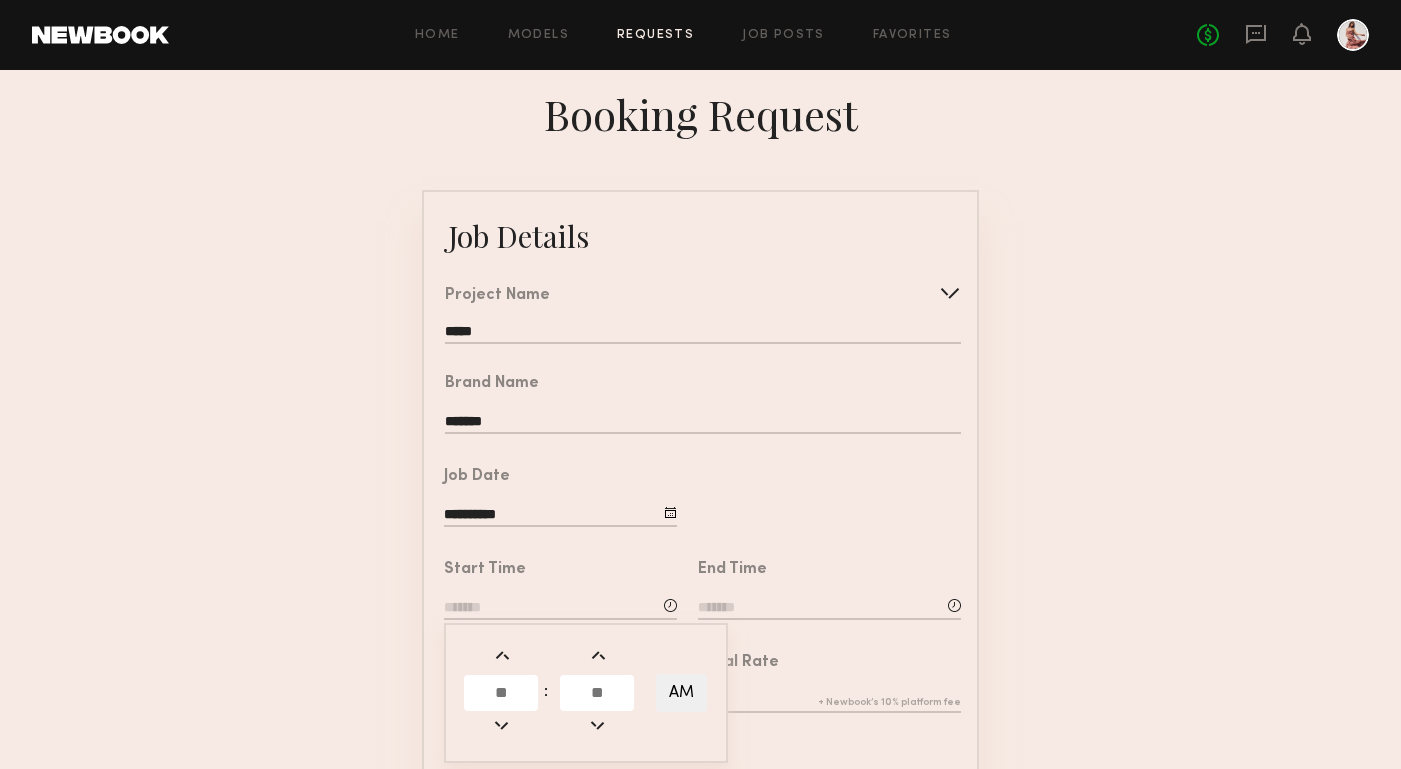 click 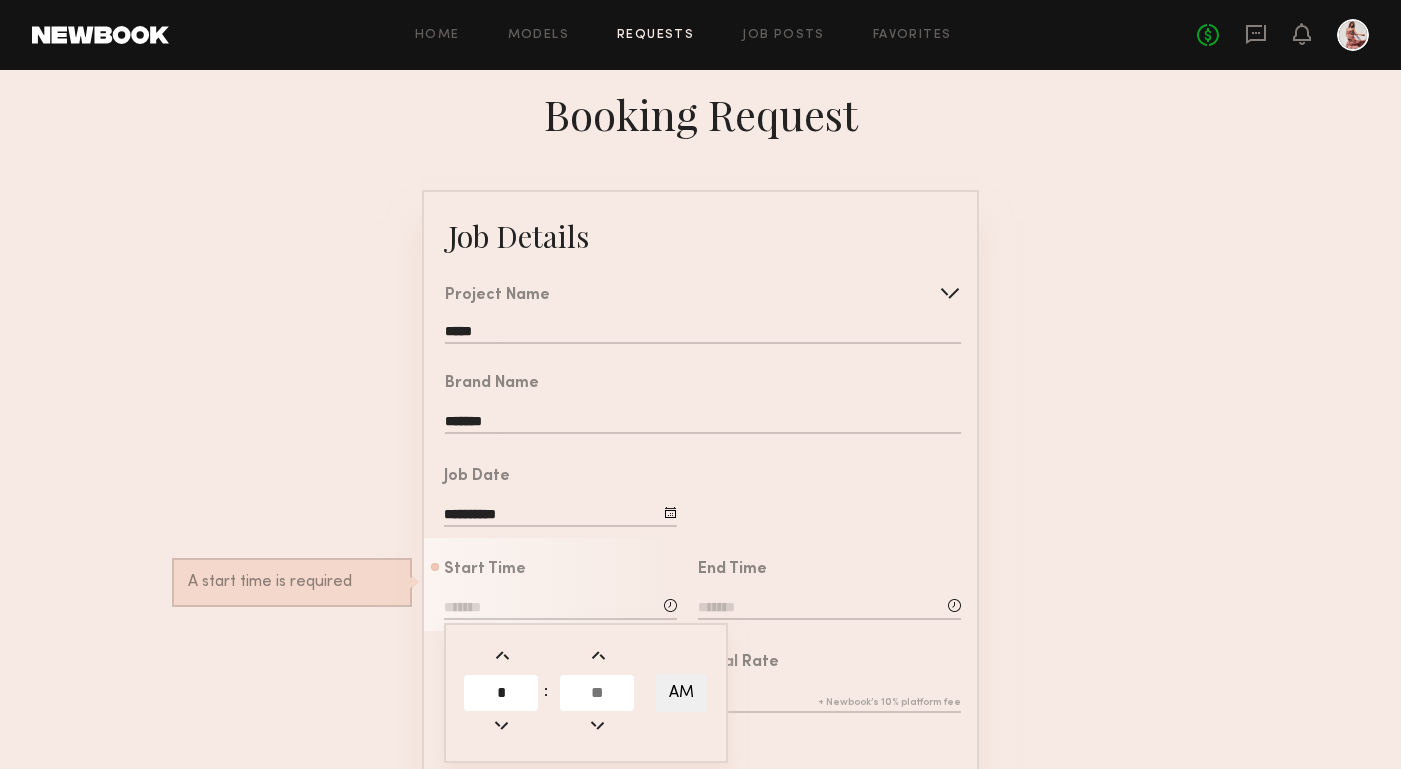 type on "*" 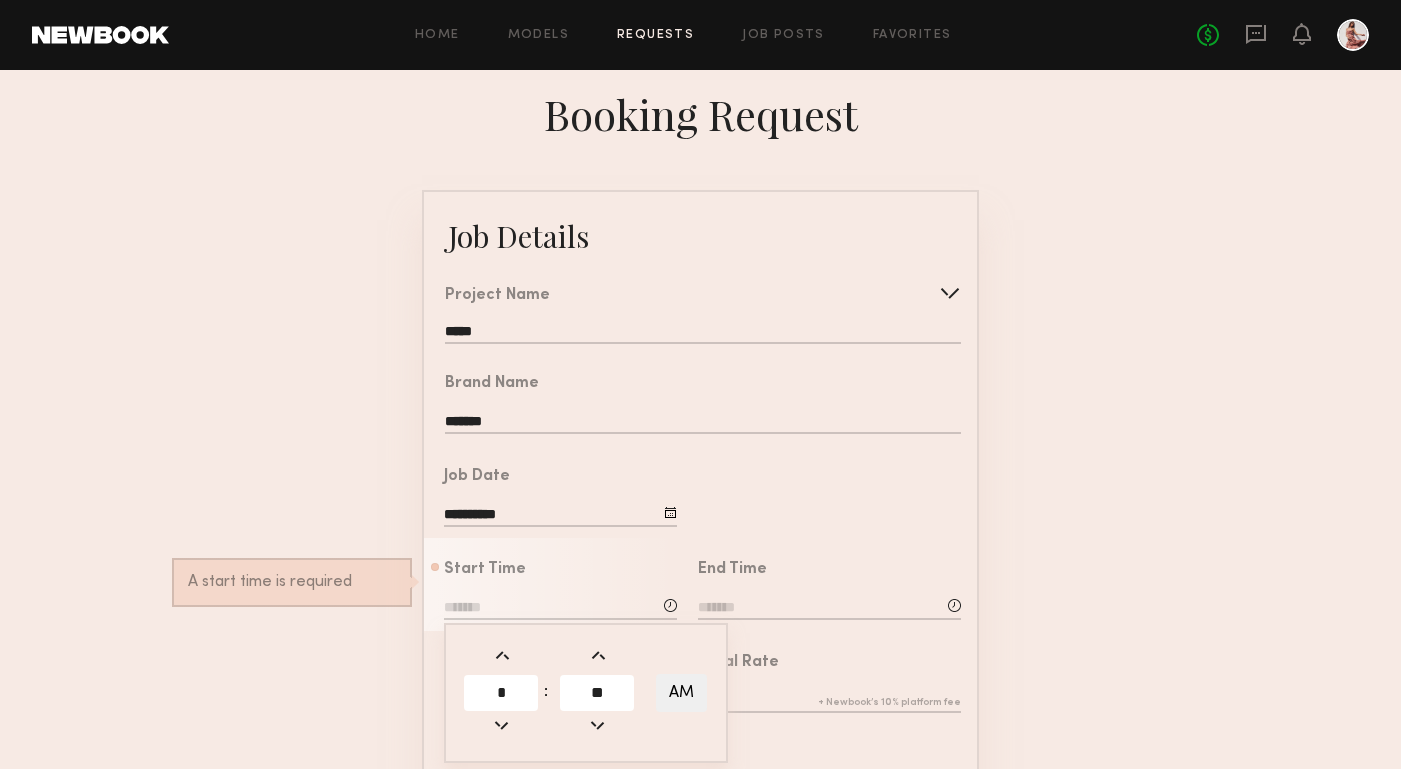 type on "**" 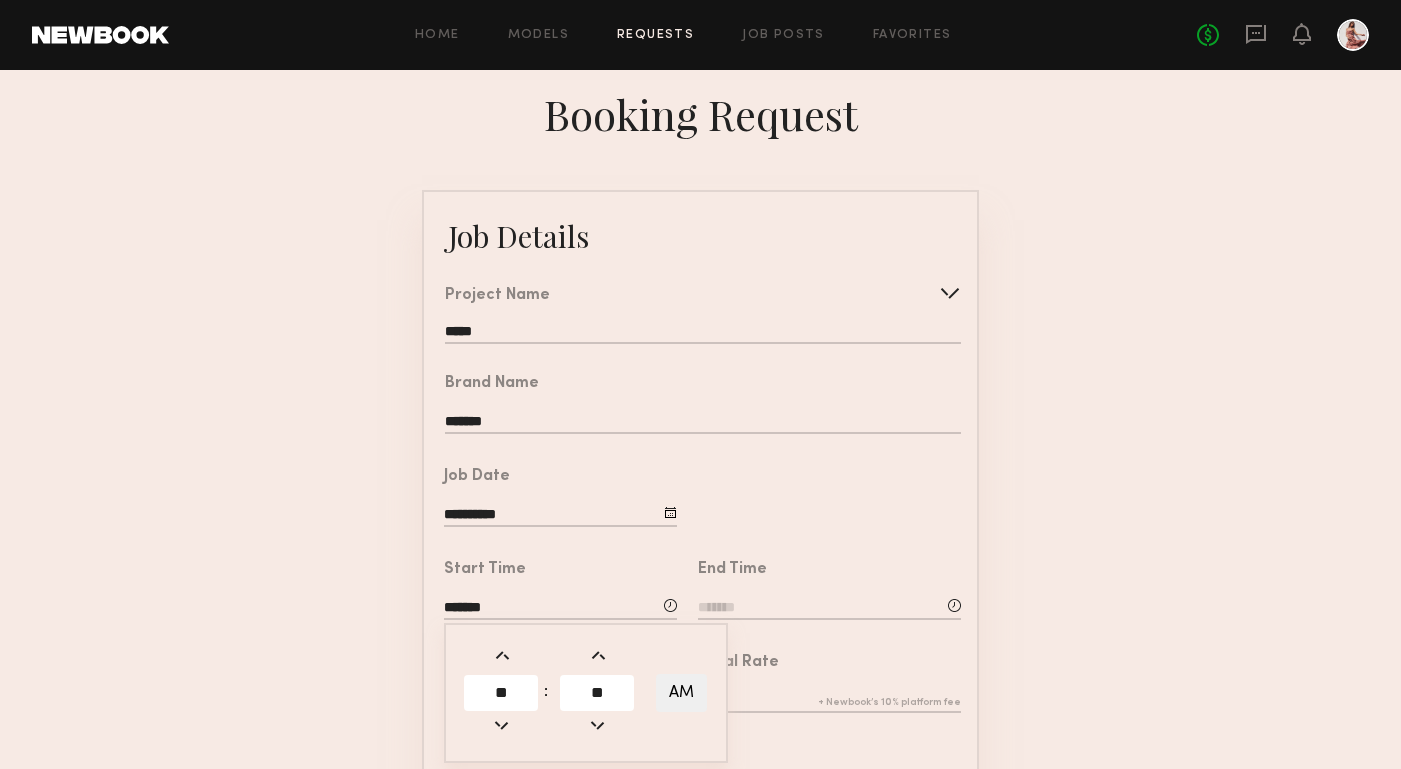 click 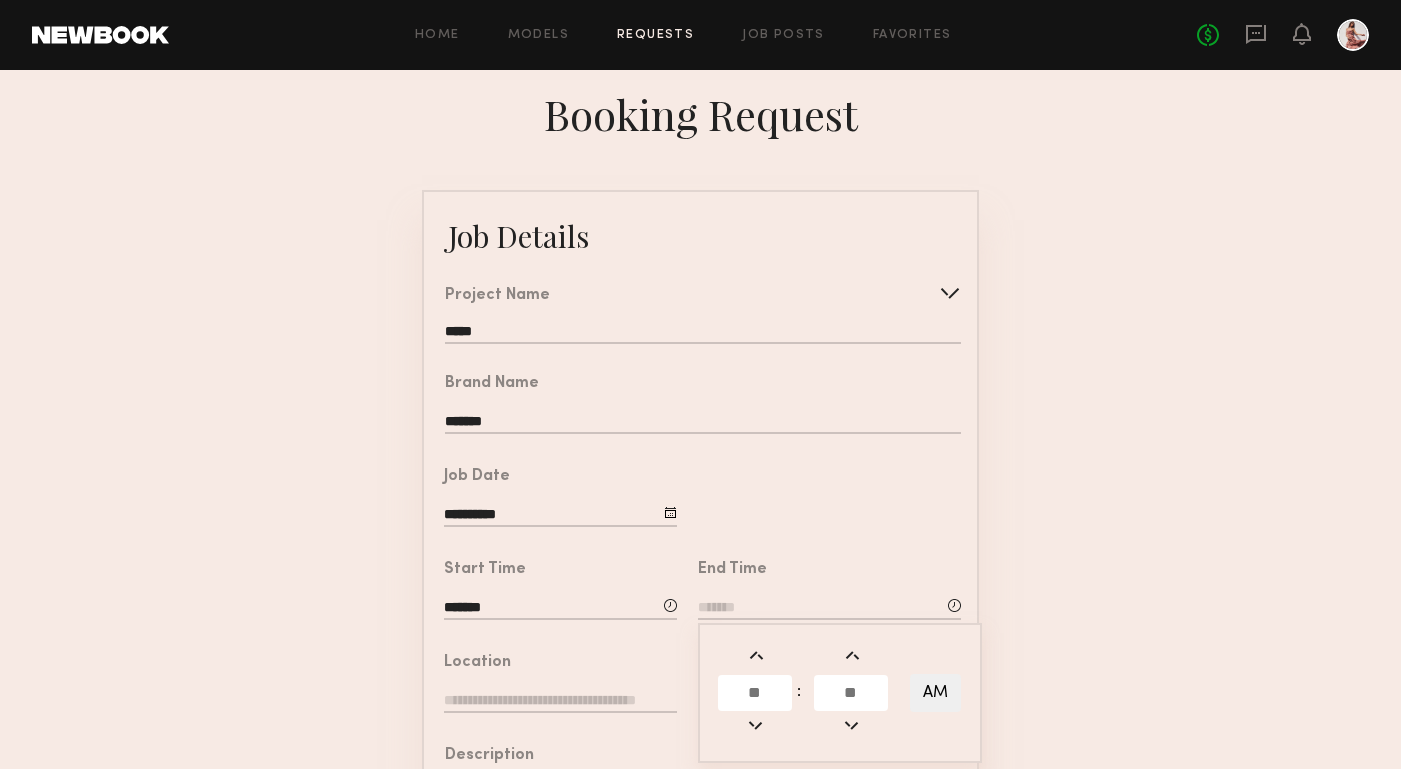 click 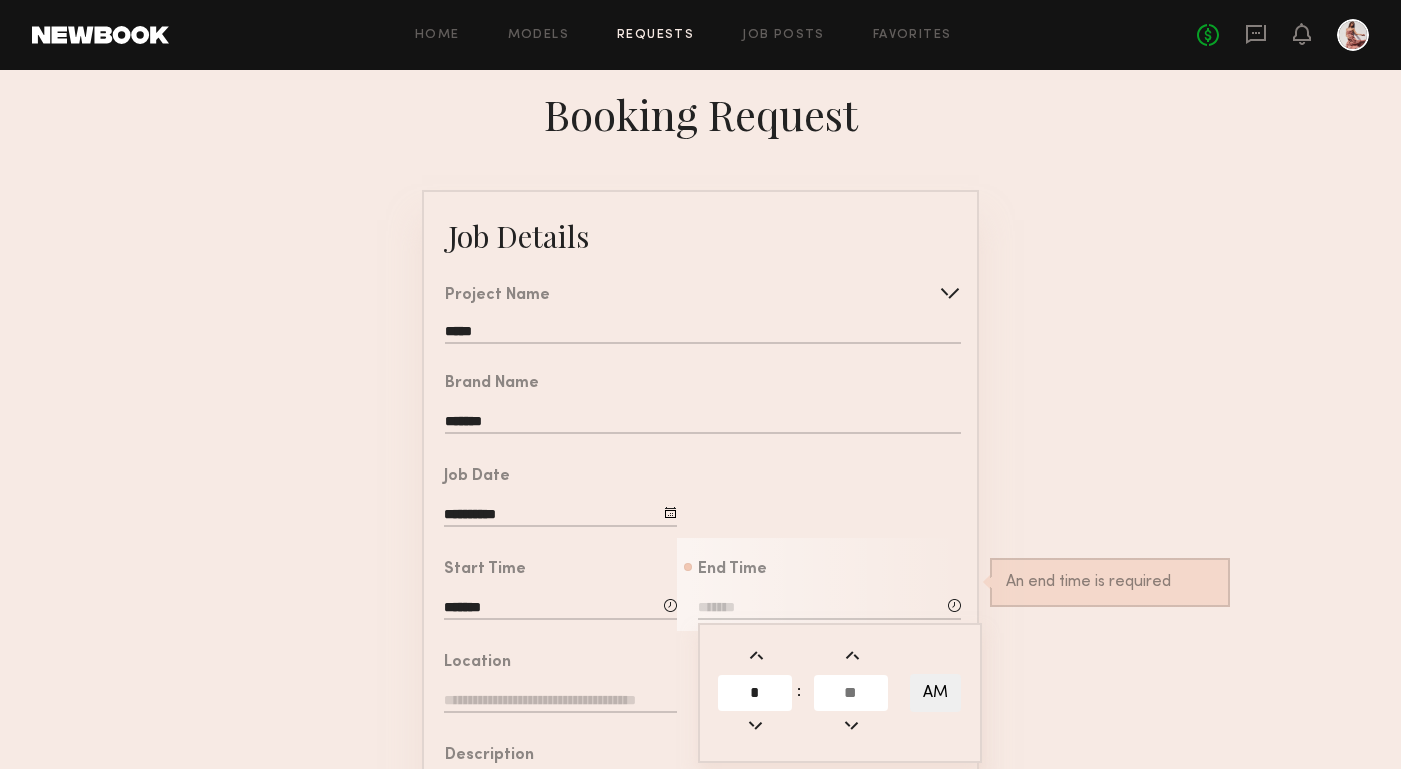 type on "*" 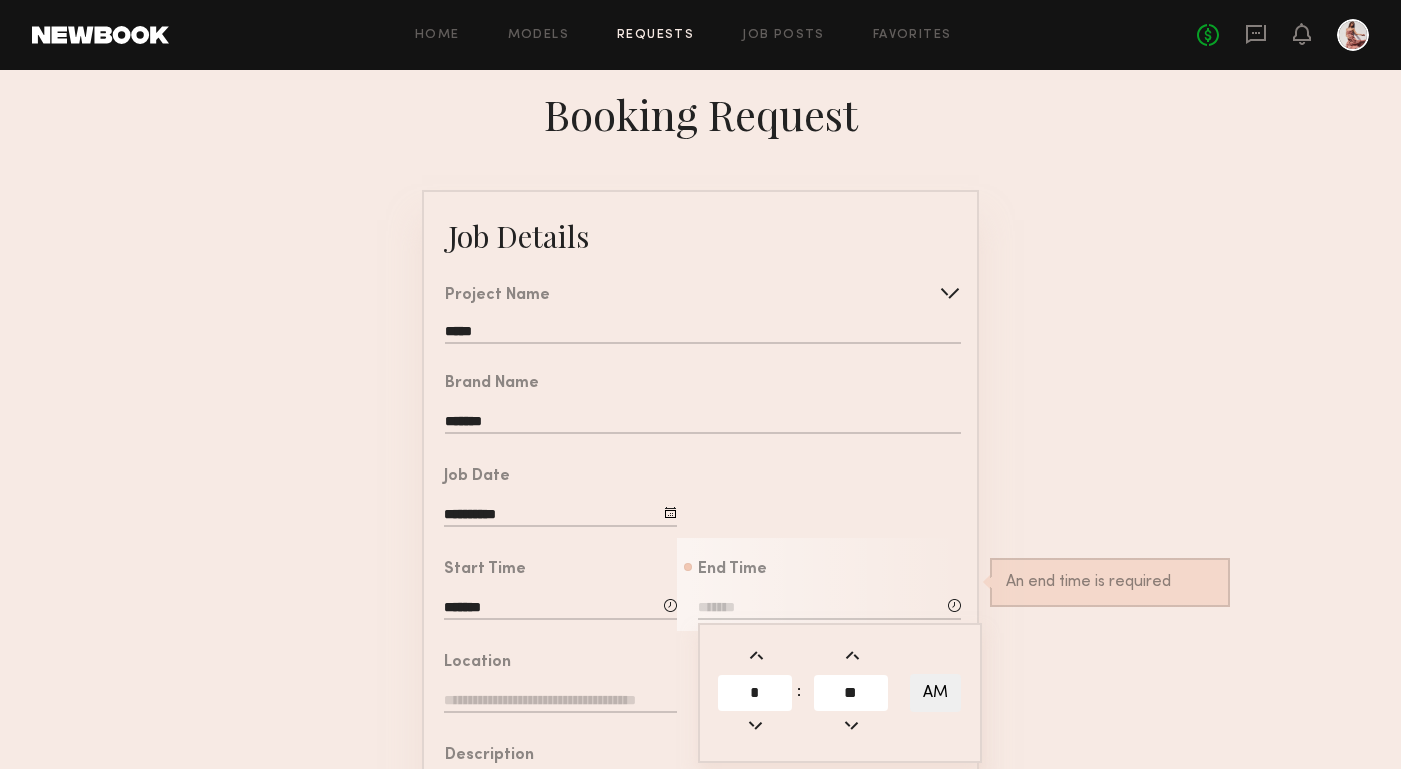 type on "**" 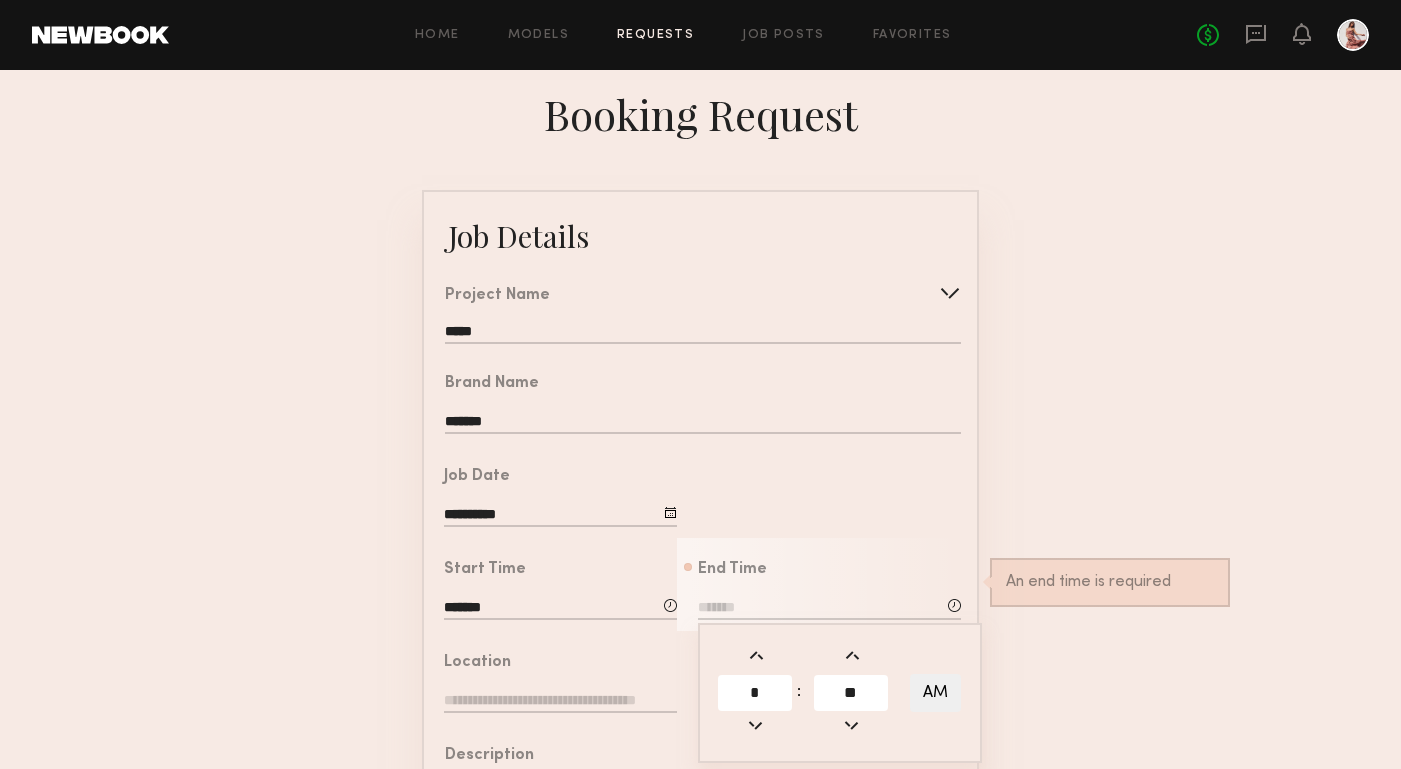 type on "*******" 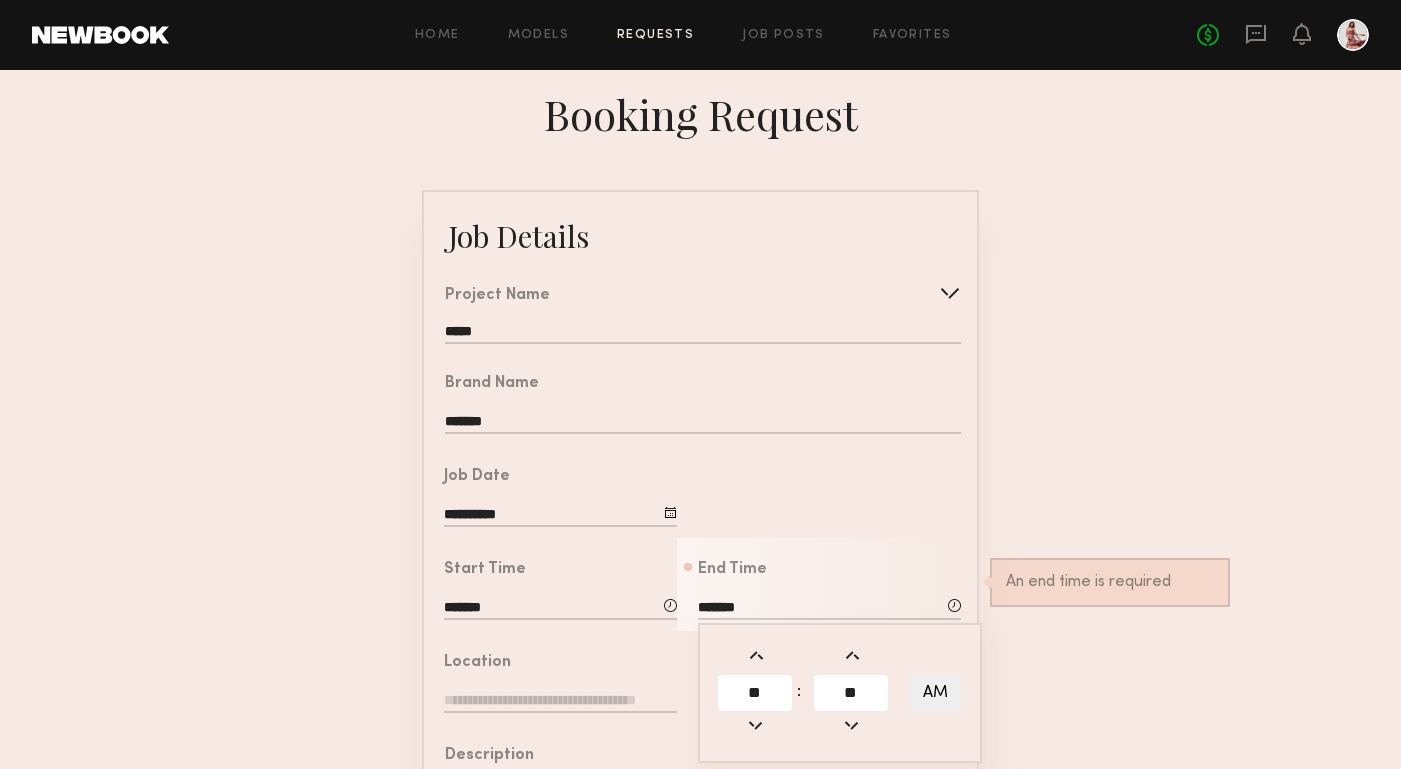 click on "**********" 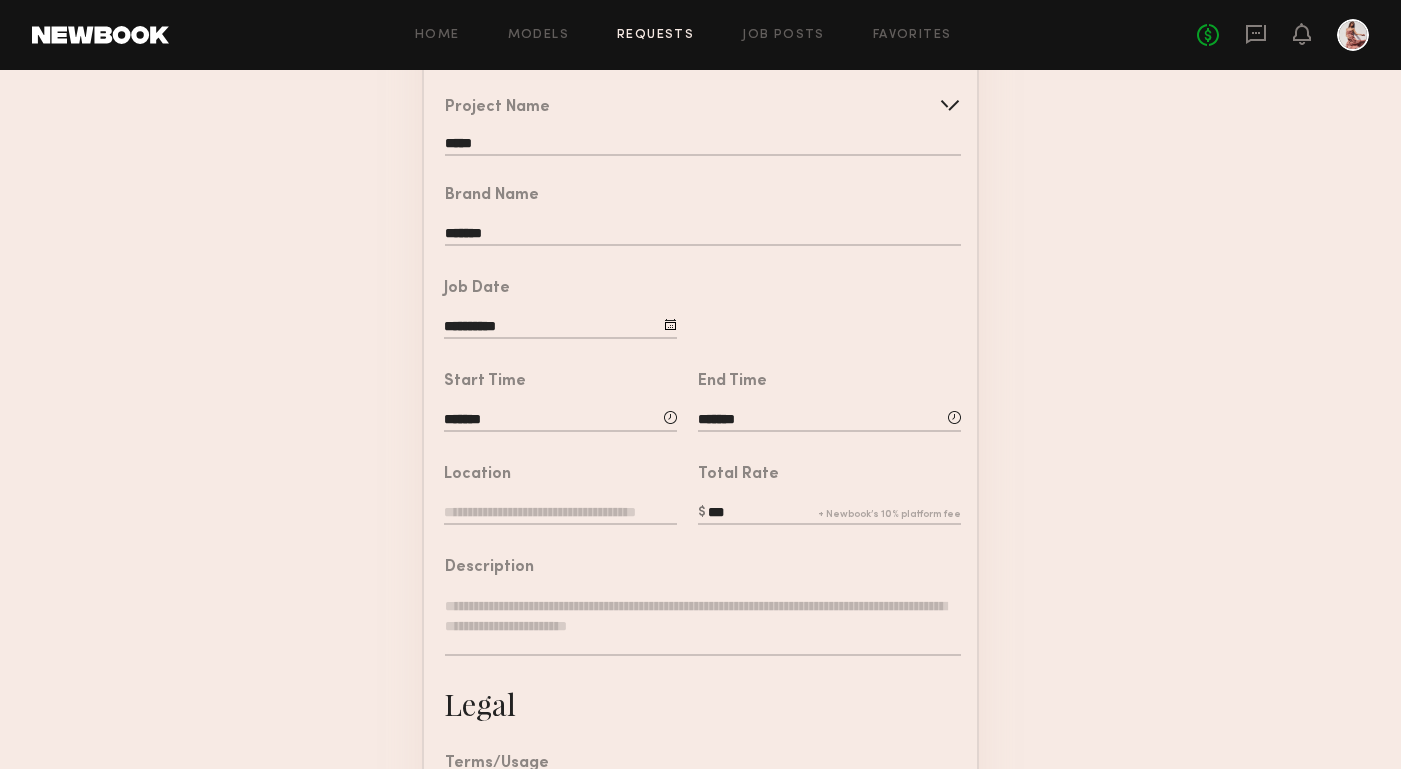 scroll, scrollTop: 194, scrollLeft: 0, axis: vertical 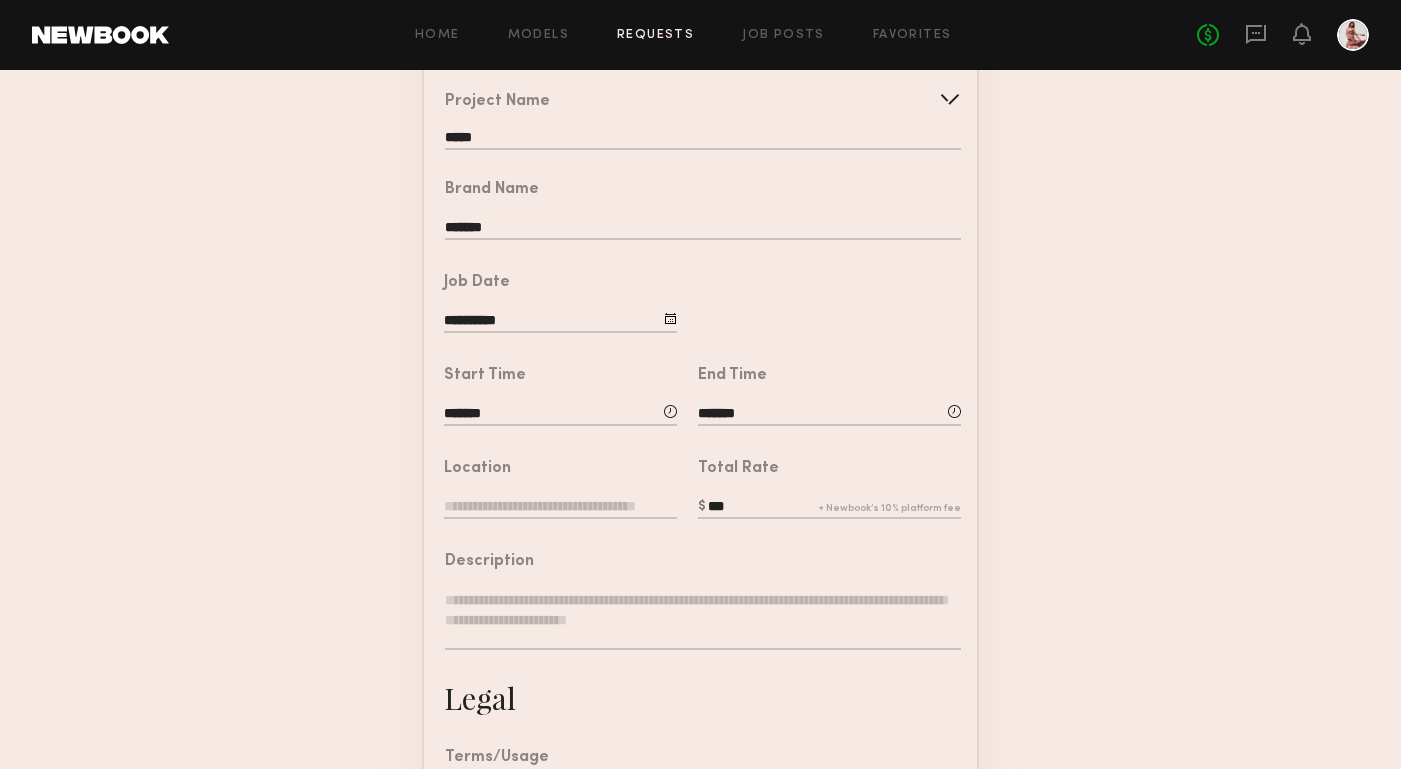 click 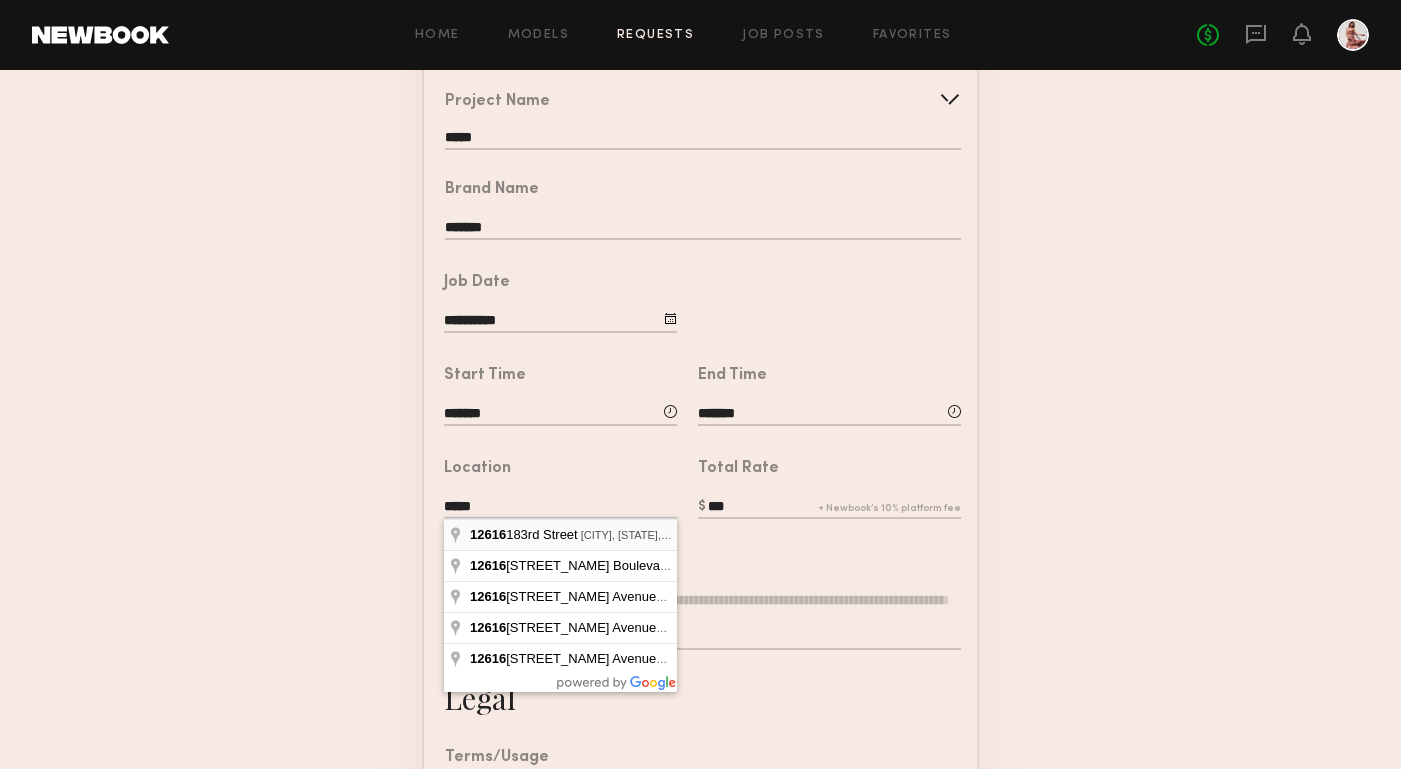 type on "**********" 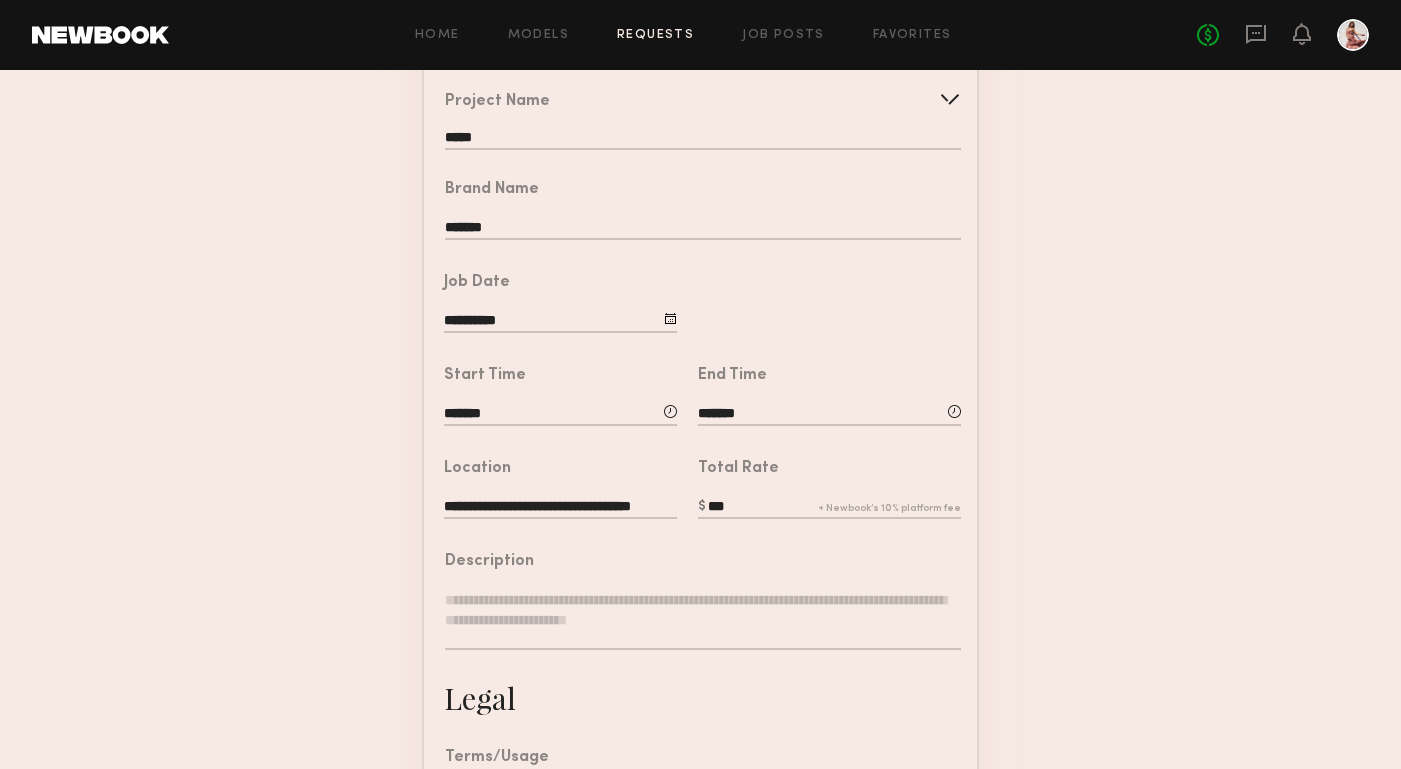 click 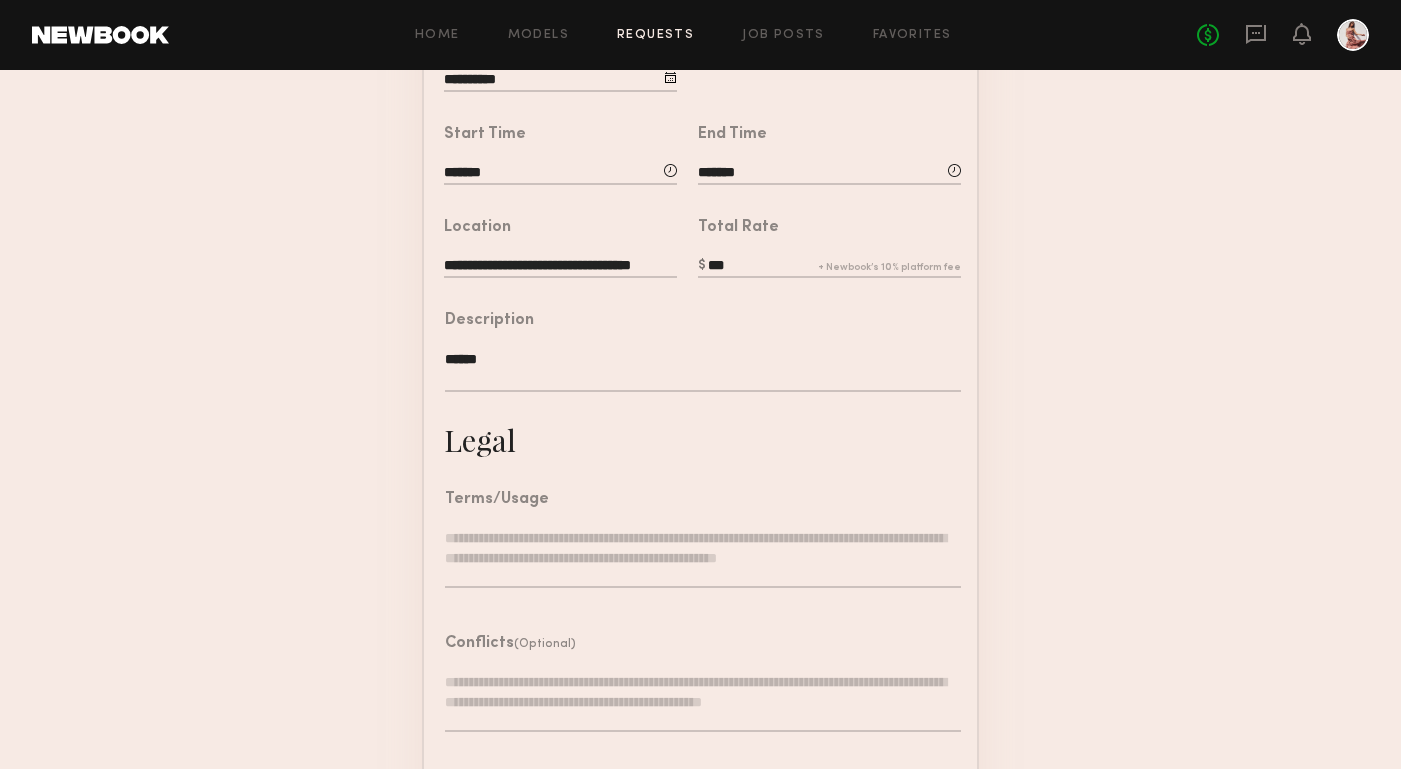 scroll, scrollTop: 437, scrollLeft: 0, axis: vertical 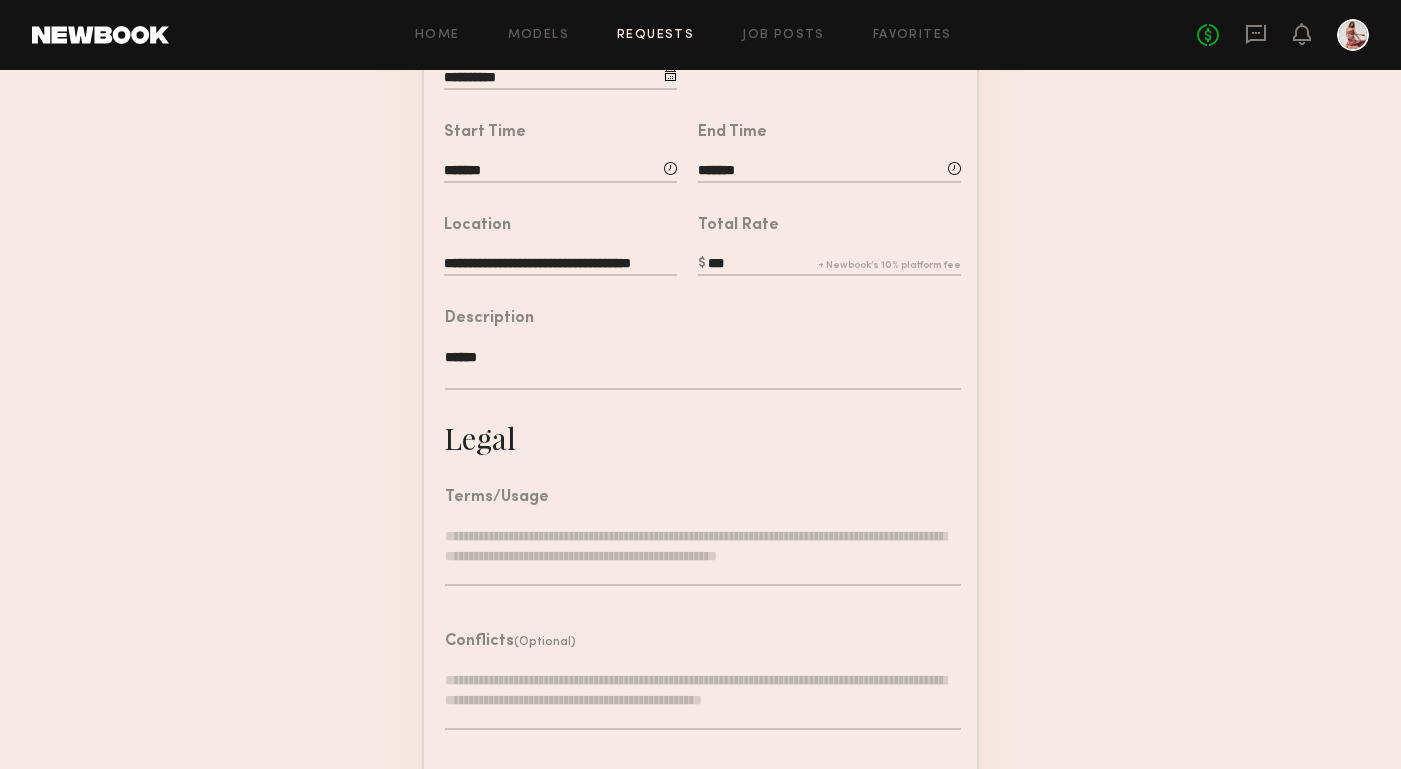 type on "******" 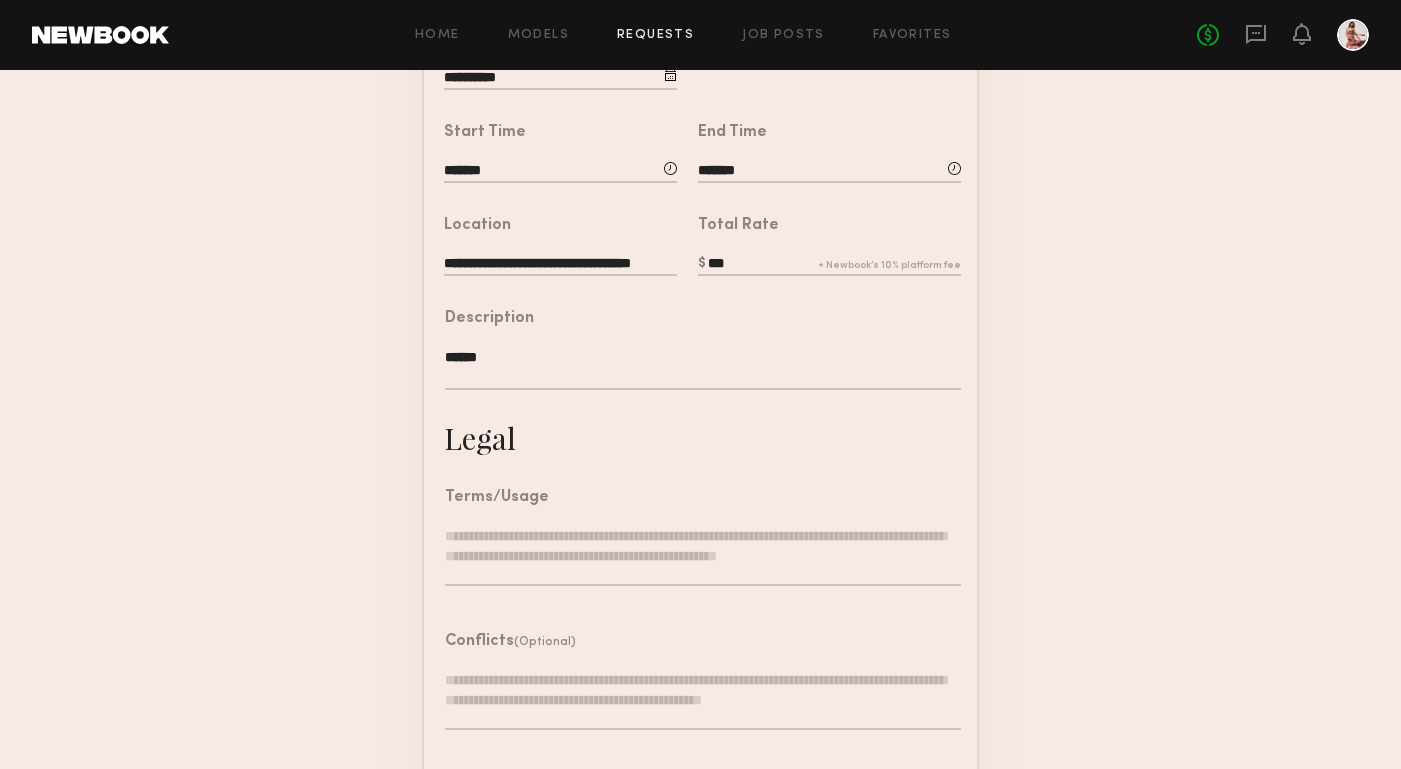click 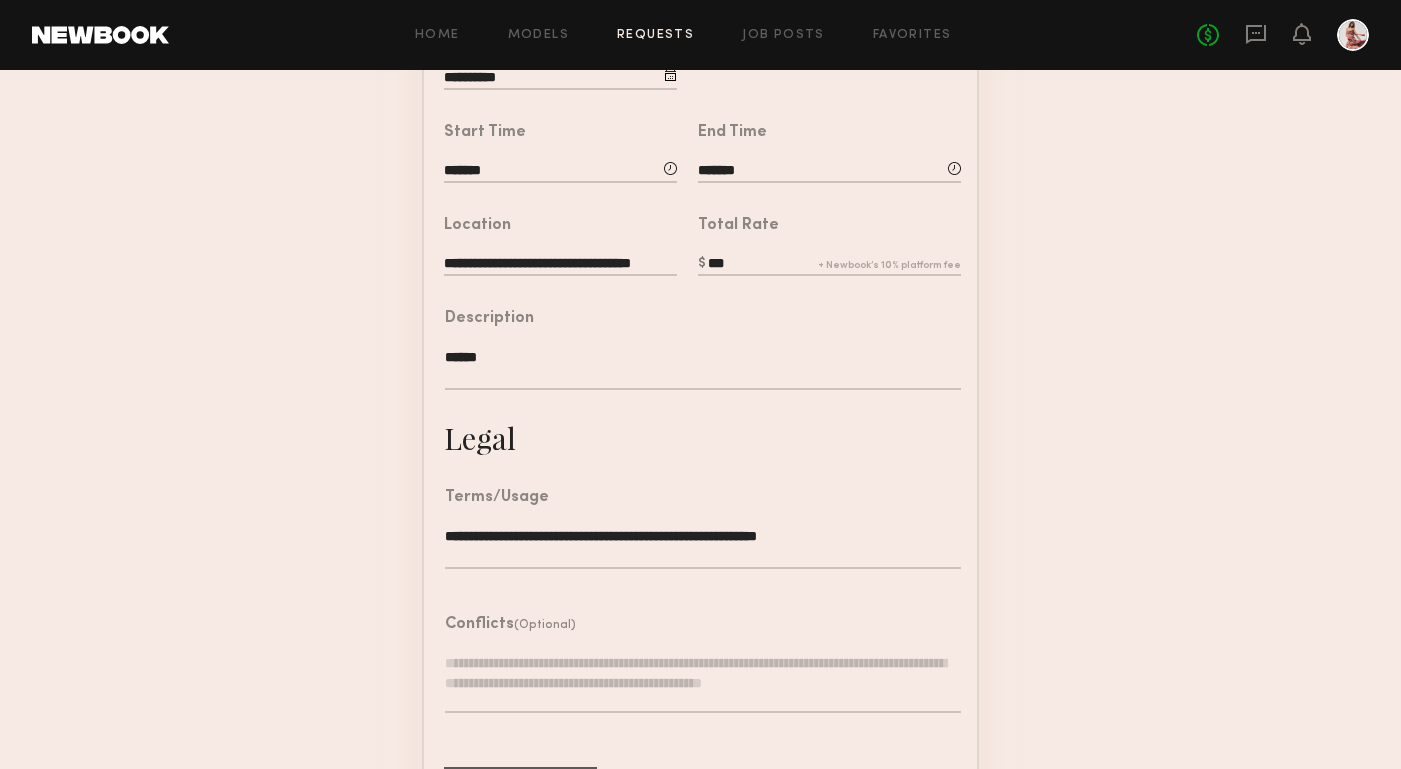 type on "**********" 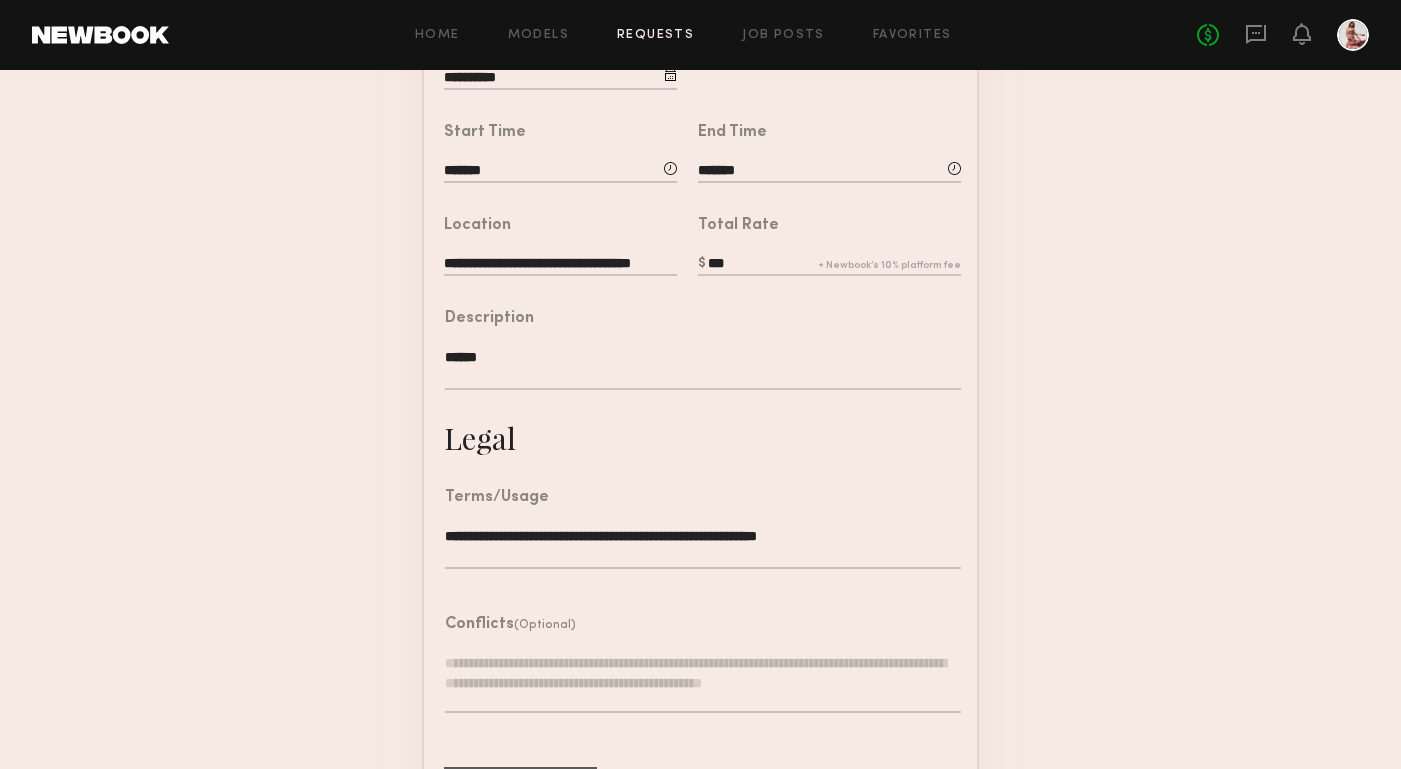 click on "**********" 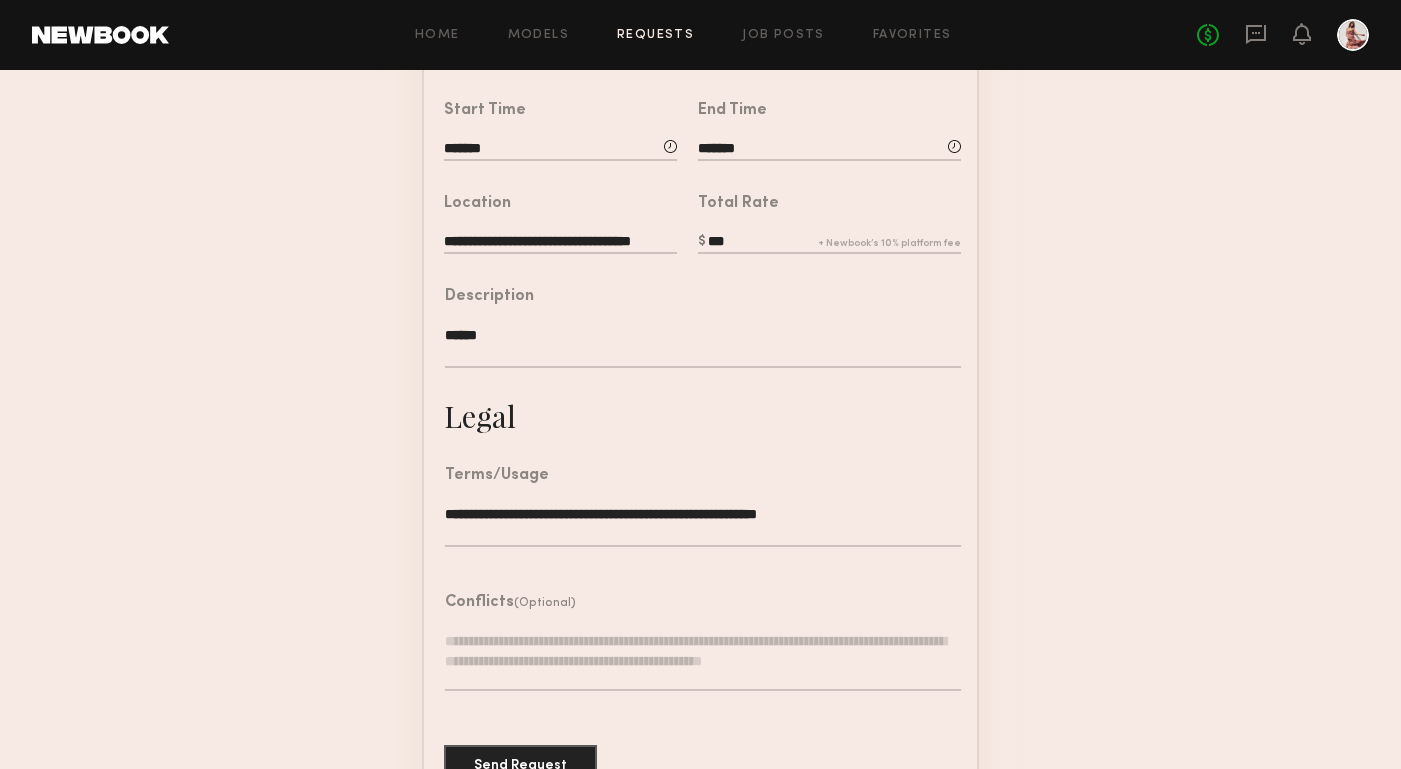 scroll, scrollTop: 513, scrollLeft: 0, axis: vertical 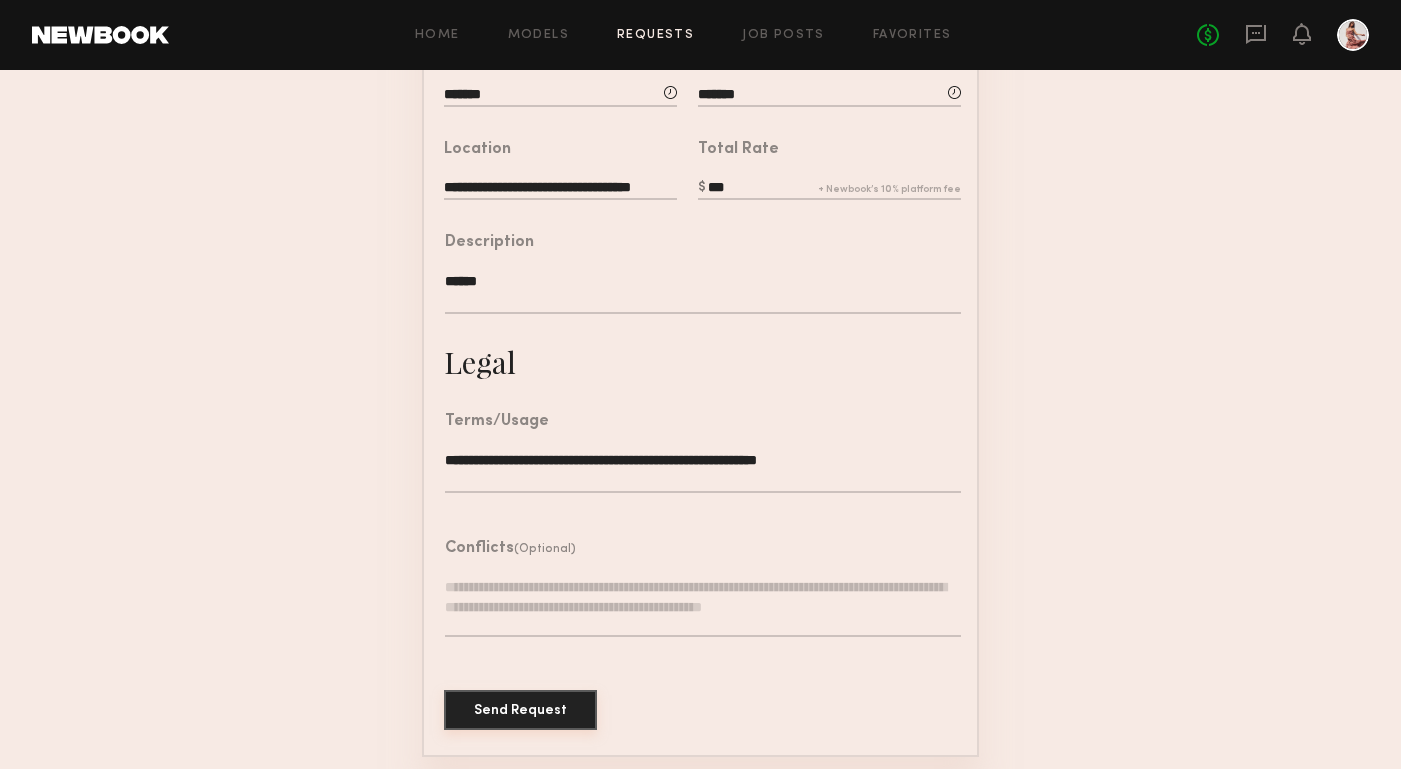 click on "Send Request" 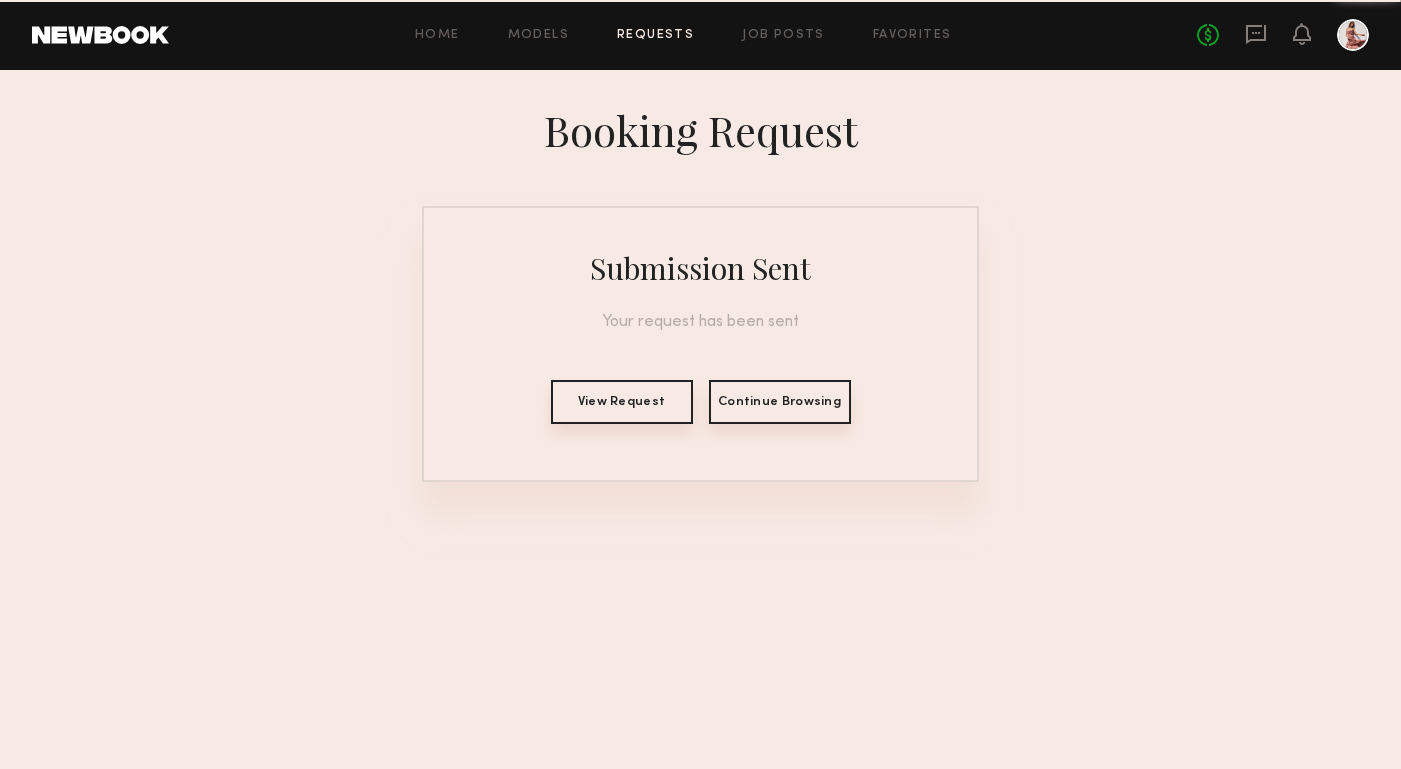 scroll, scrollTop: 0, scrollLeft: 0, axis: both 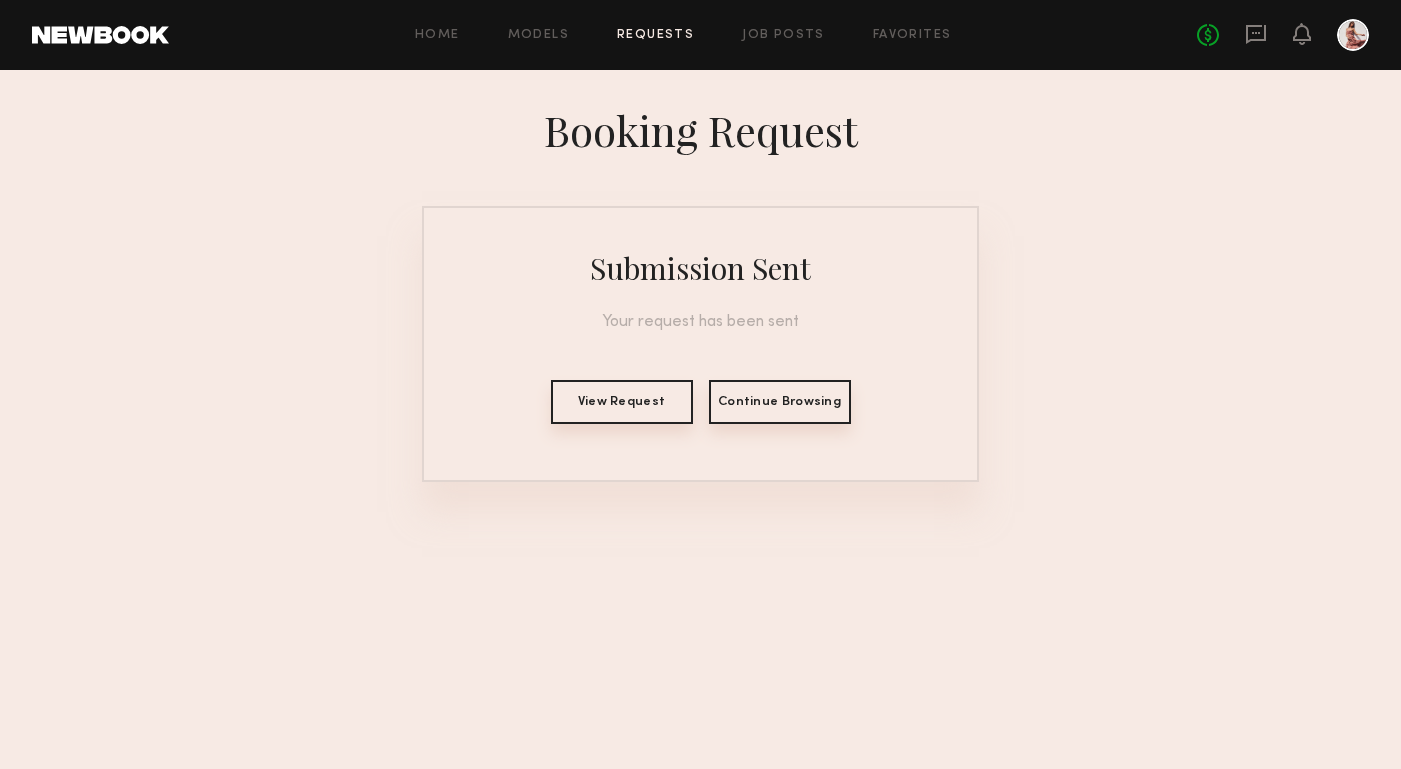 click on "View Request" 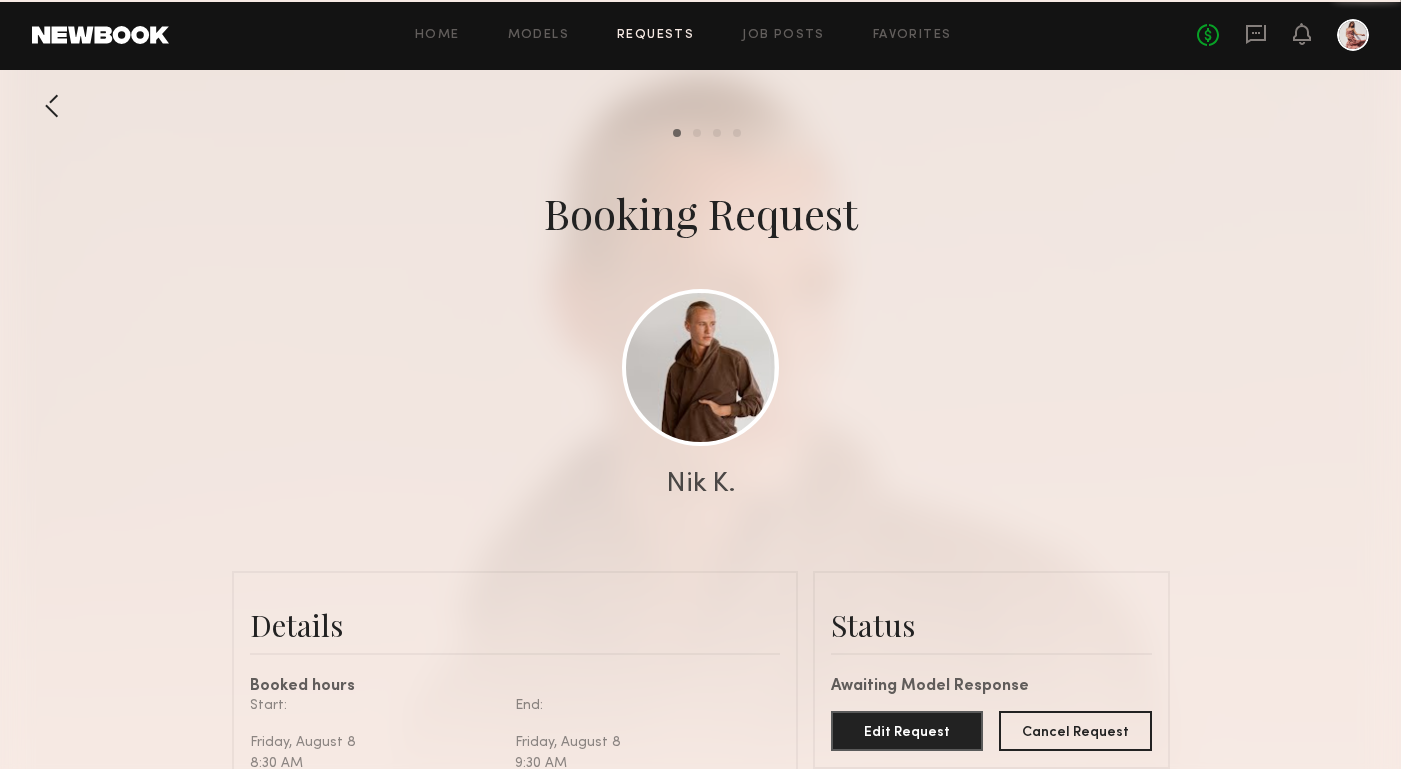 scroll, scrollTop: 1456, scrollLeft: 0, axis: vertical 